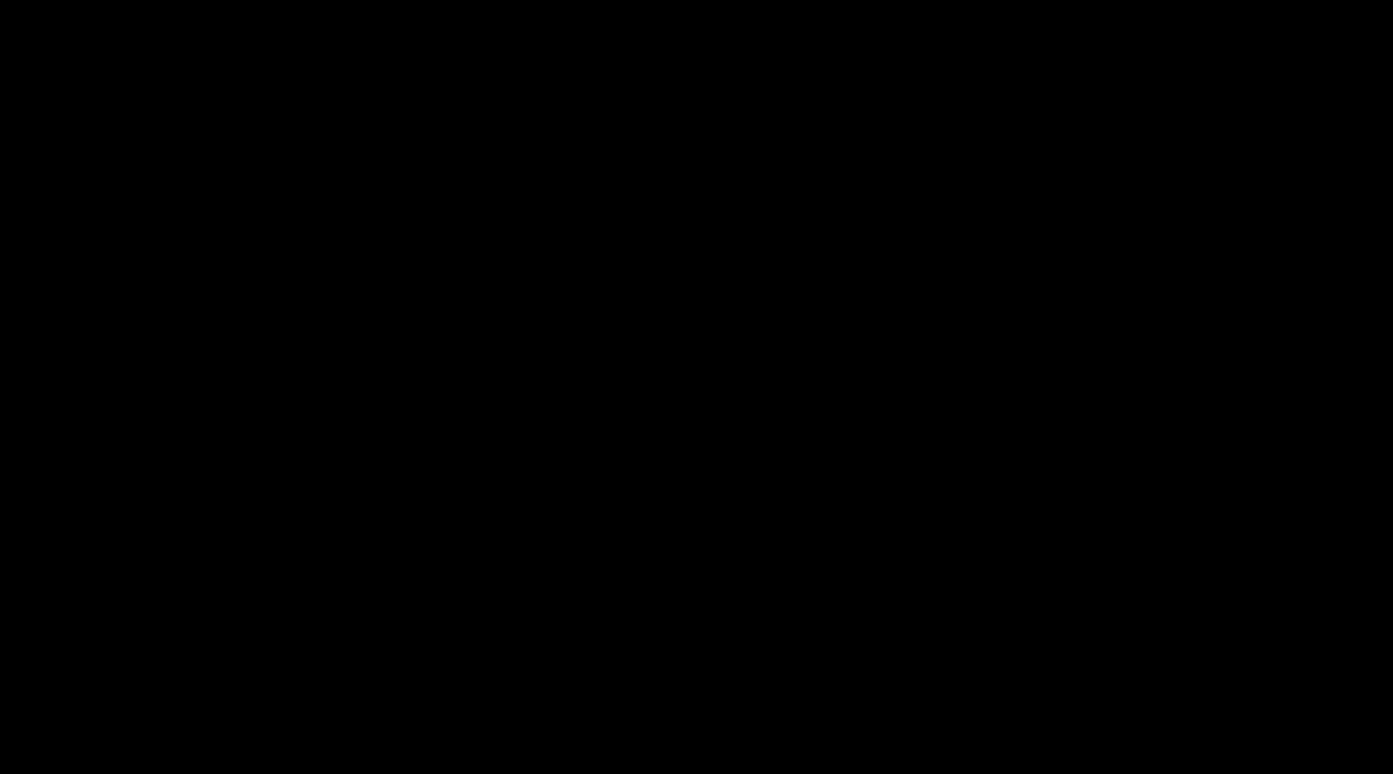 scroll, scrollTop: 0, scrollLeft: 0, axis: both 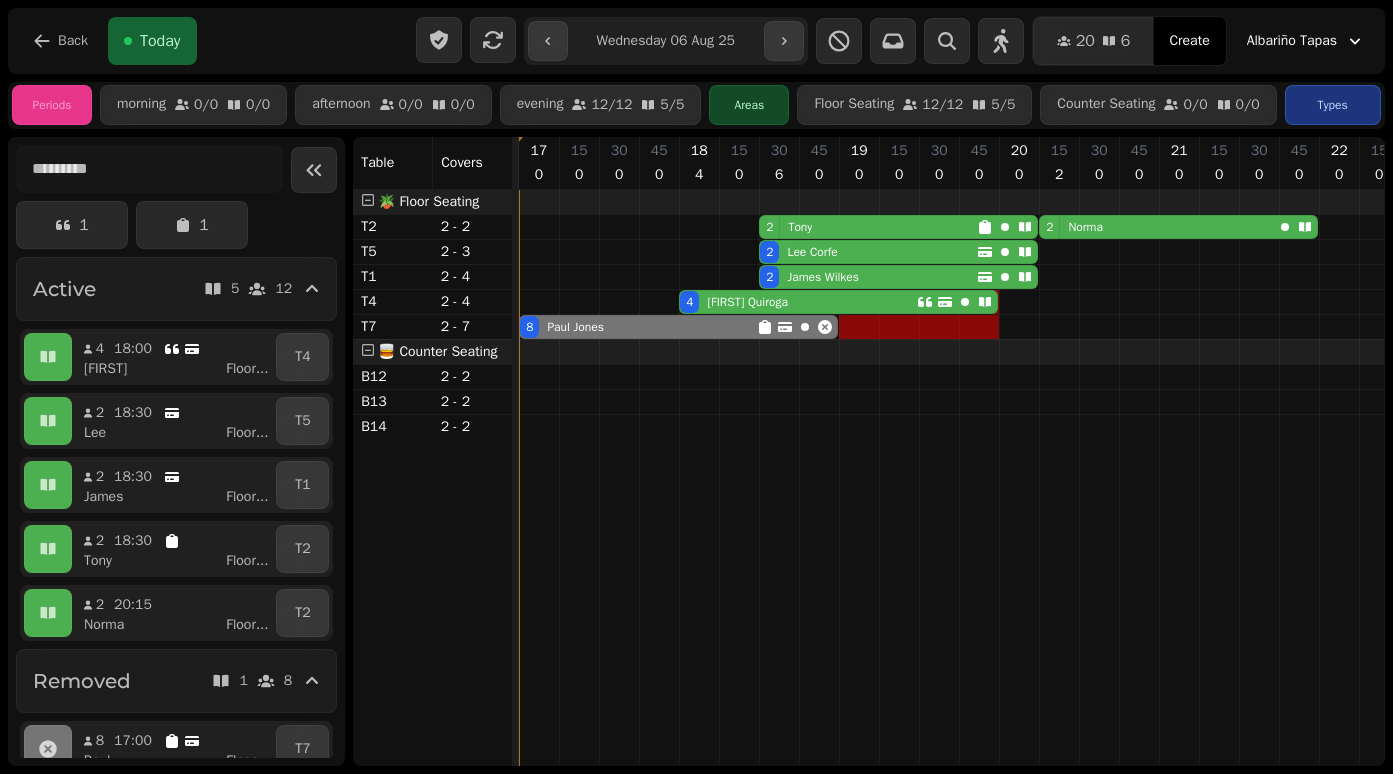 click on "[FIRST] [LAST]" at bounding box center (747, 302) 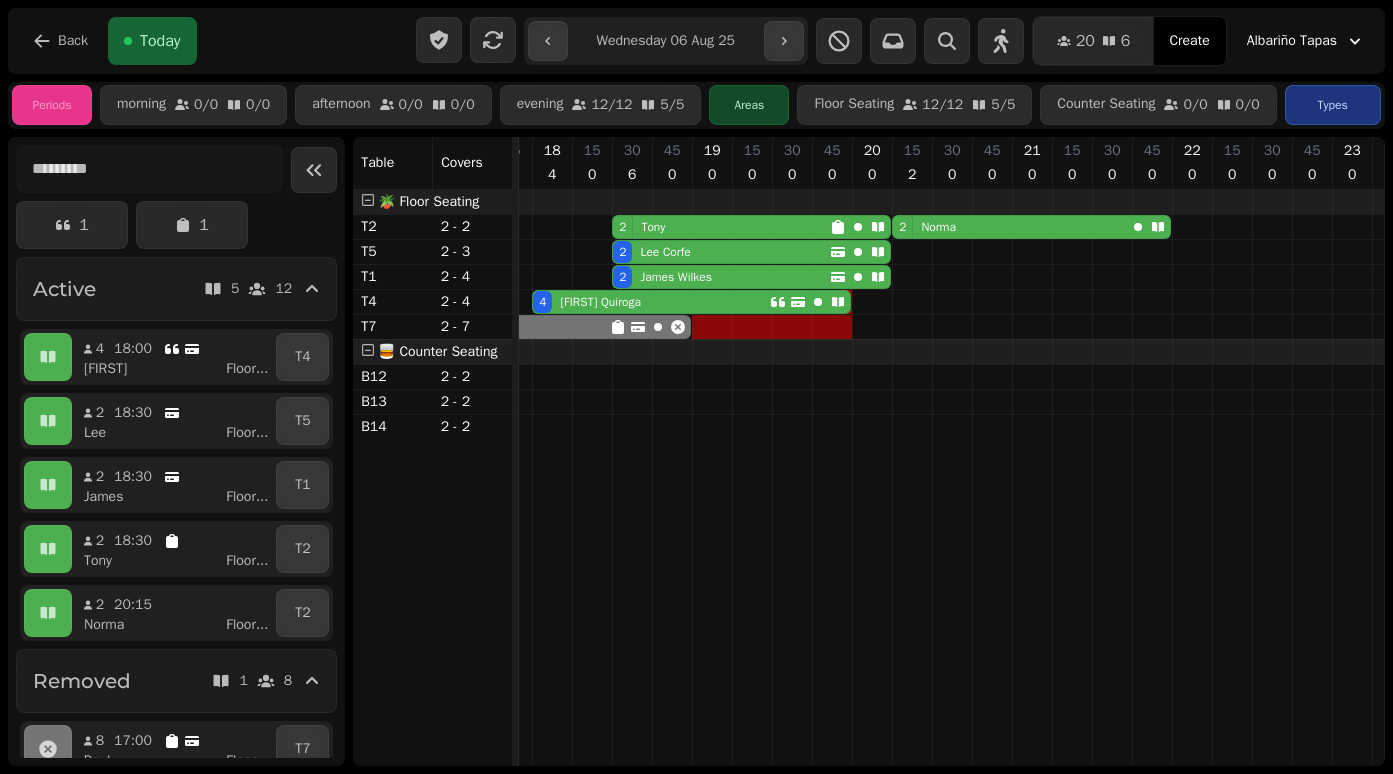 select on "**********" 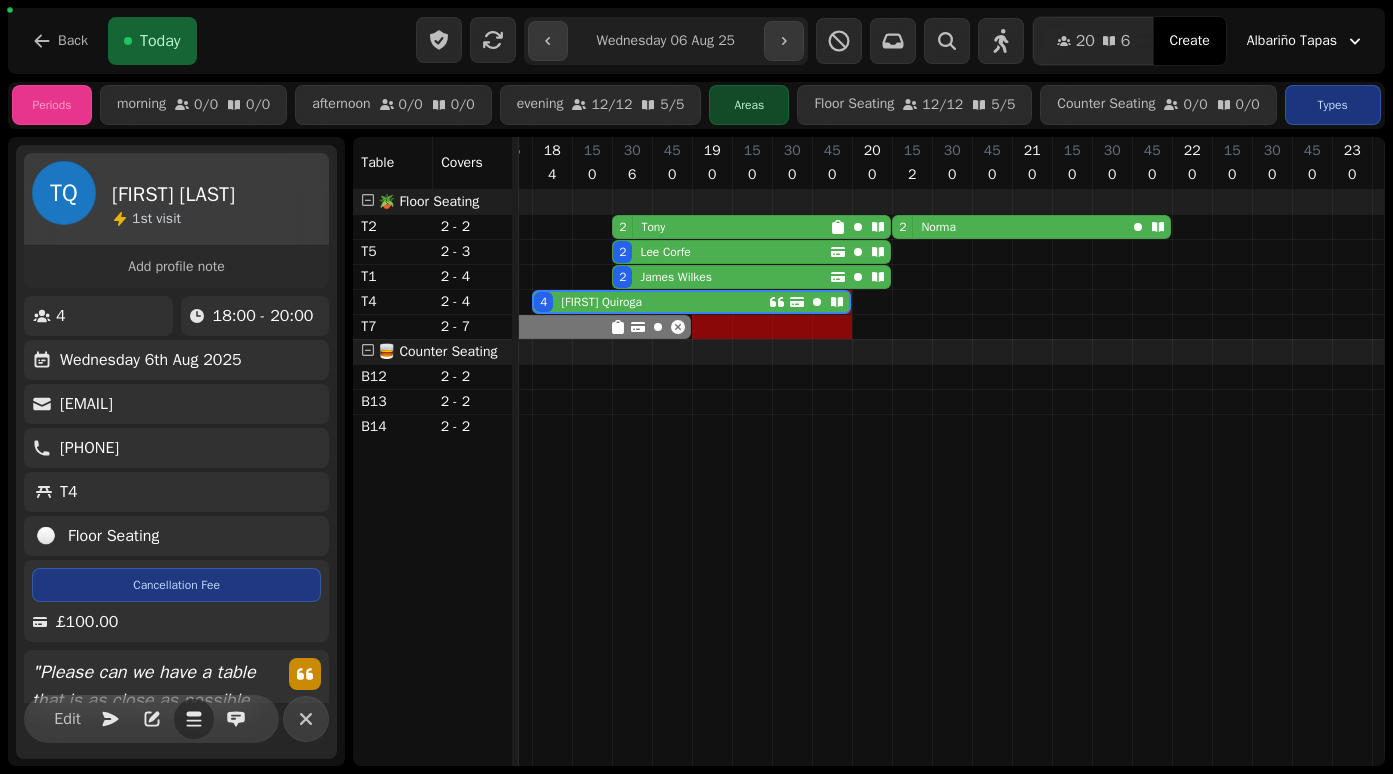 click 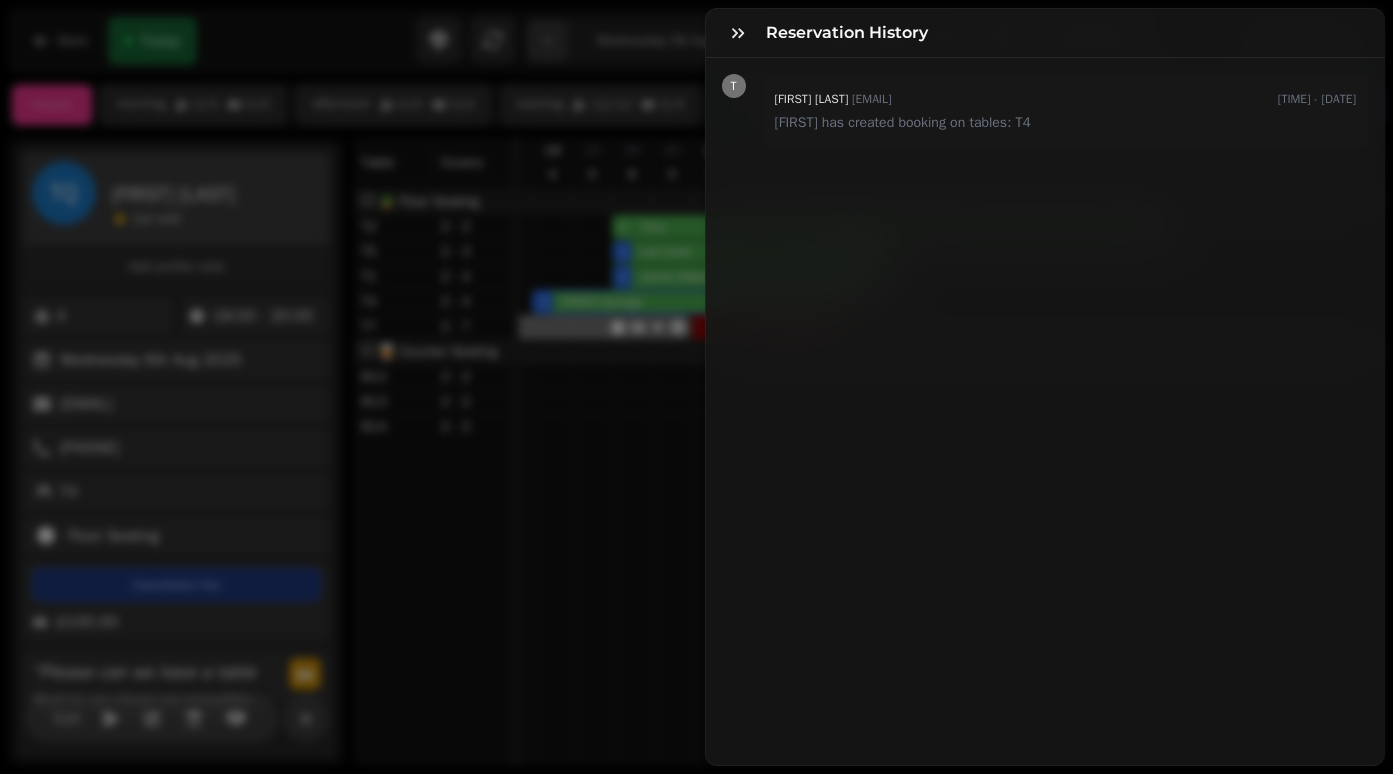 click on "Reservation History T [FIRST] [LAST] [EMAIL] [TIME] - [DATE] [FIRST] has created booking on tables: T4" at bounding box center [696, 403] 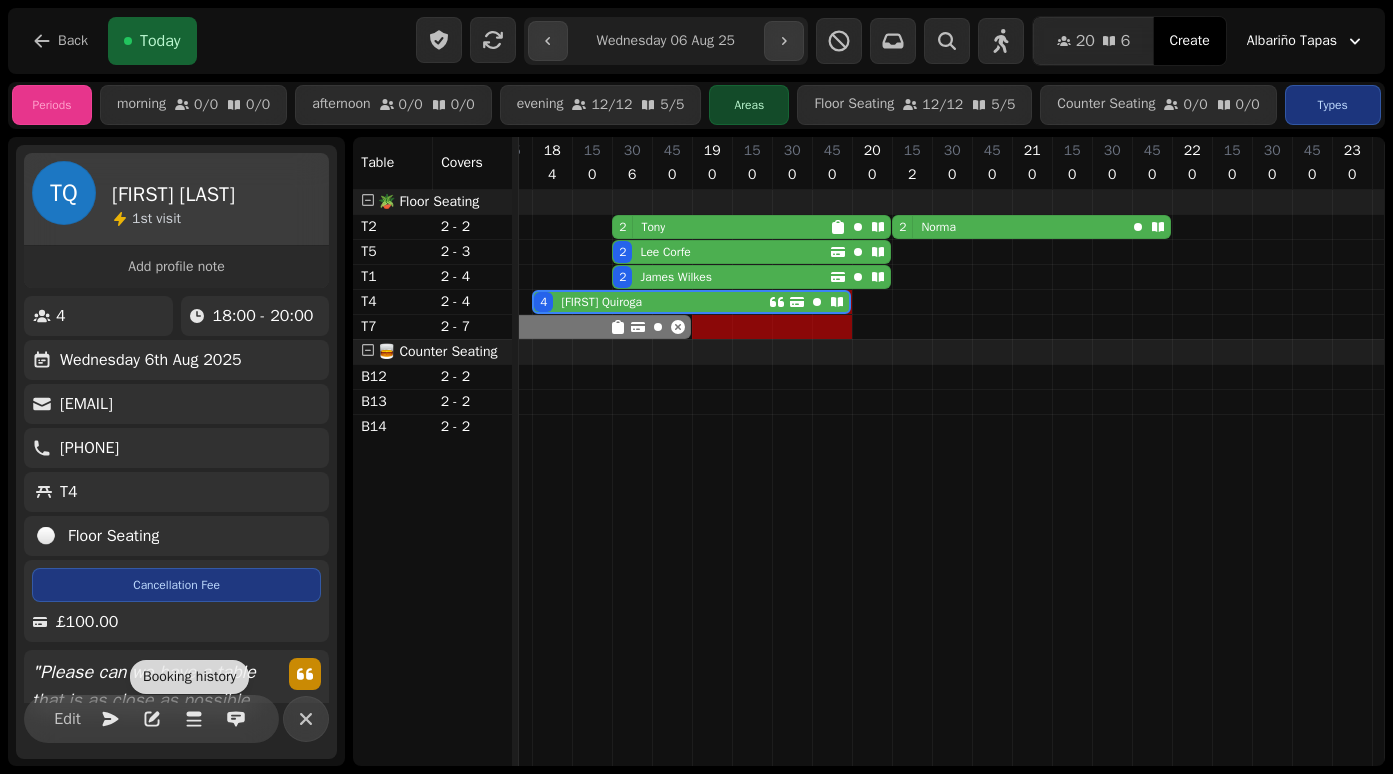 click on "[FIRST] [LAST]" at bounding box center [676, 277] 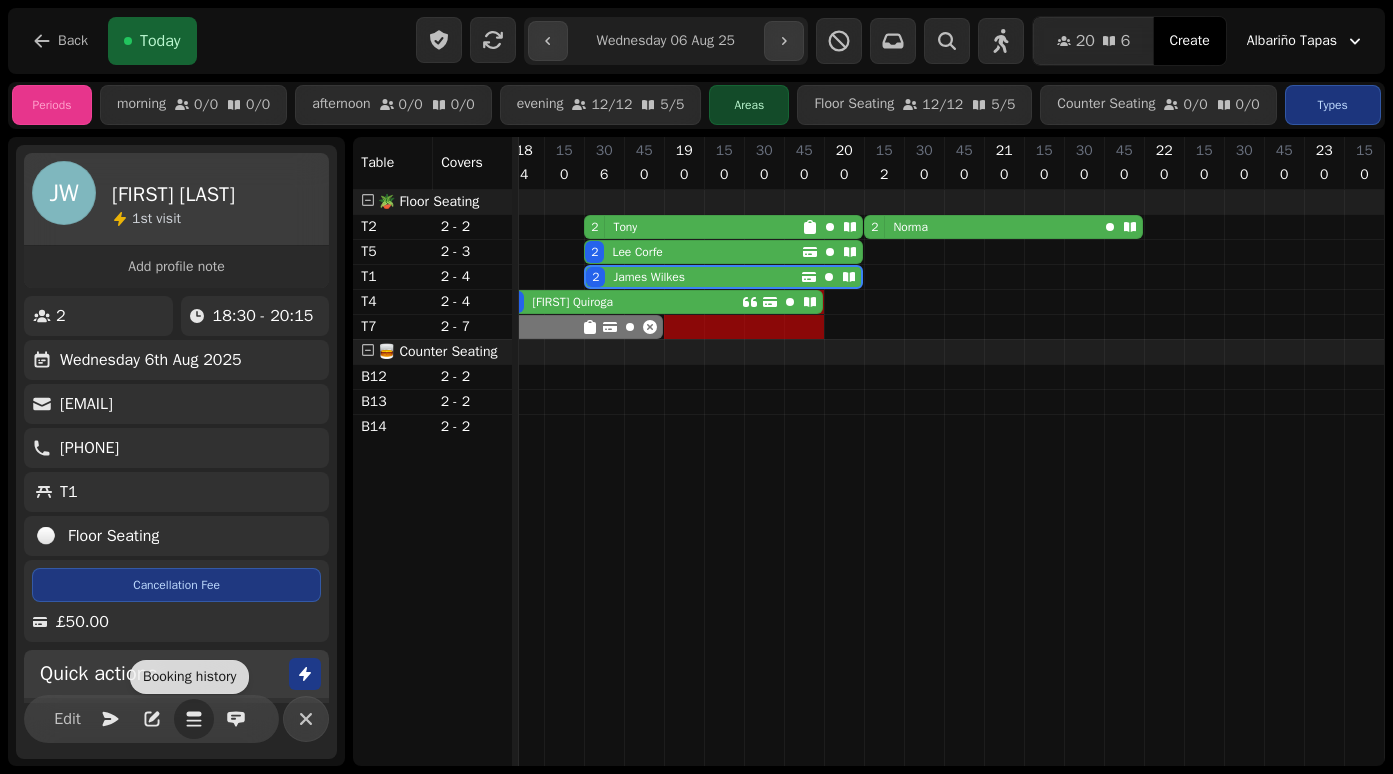 click 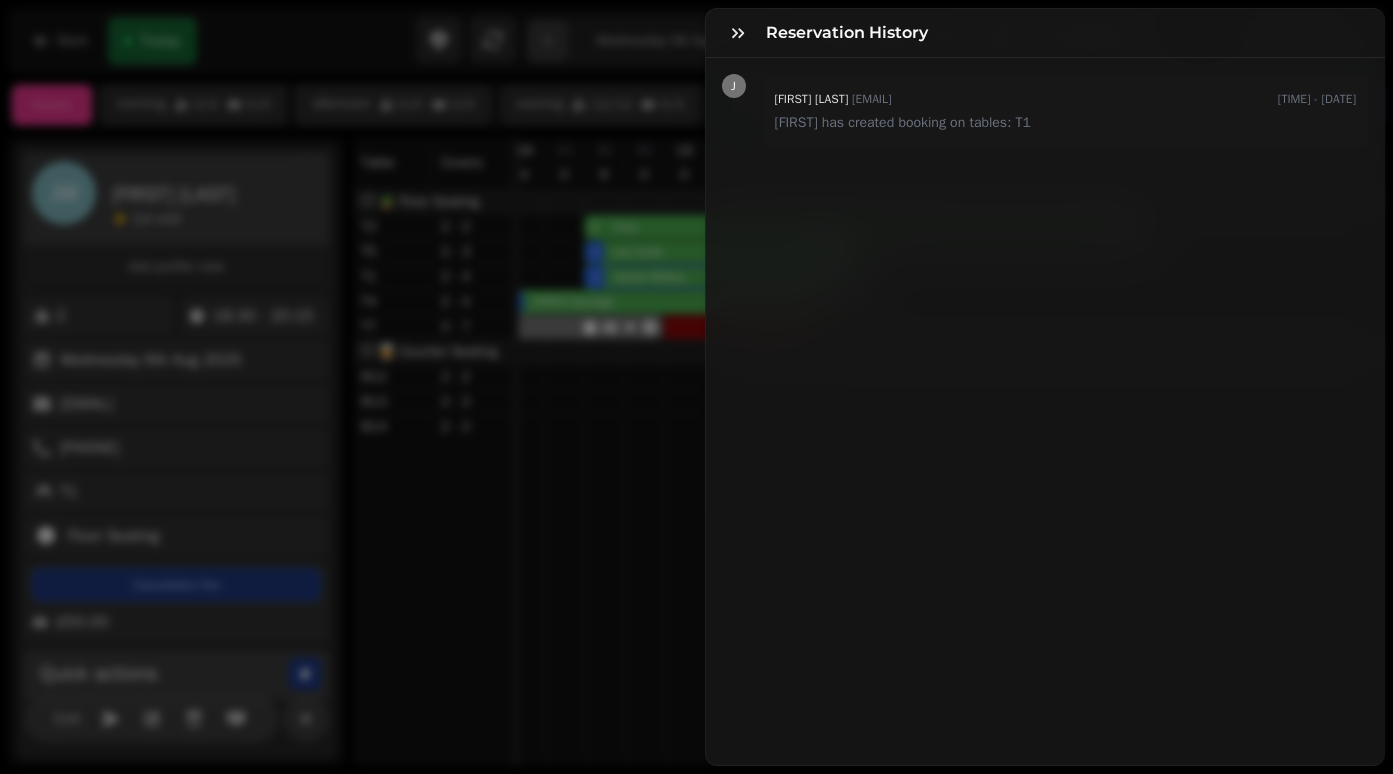 click on "Reservation History J [FIRST] [LAST] [EMAIL] [TIME] - [DATE] [FIRST] has created booking on tables: T1" at bounding box center [696, 403] 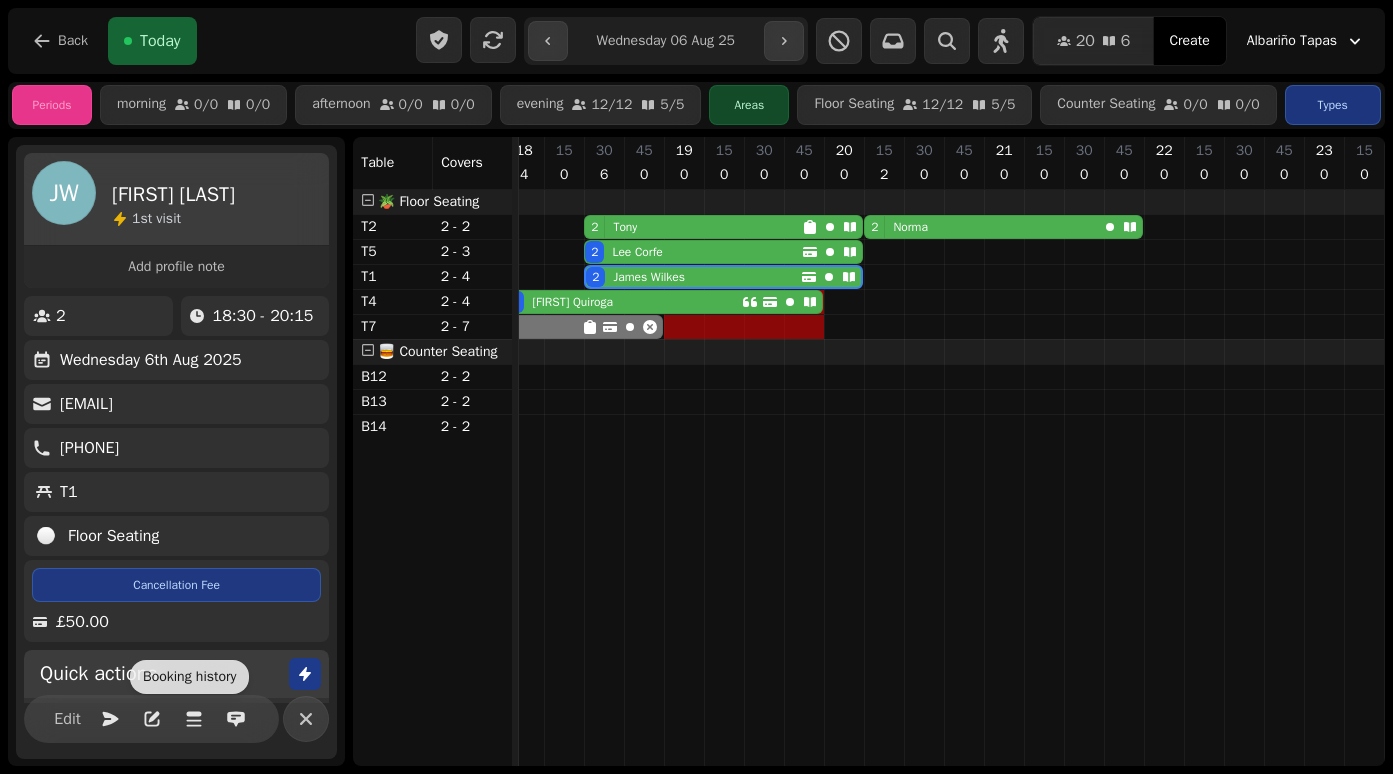 click on "[FIRST] [LAST]" at bounding box center (637, 252) 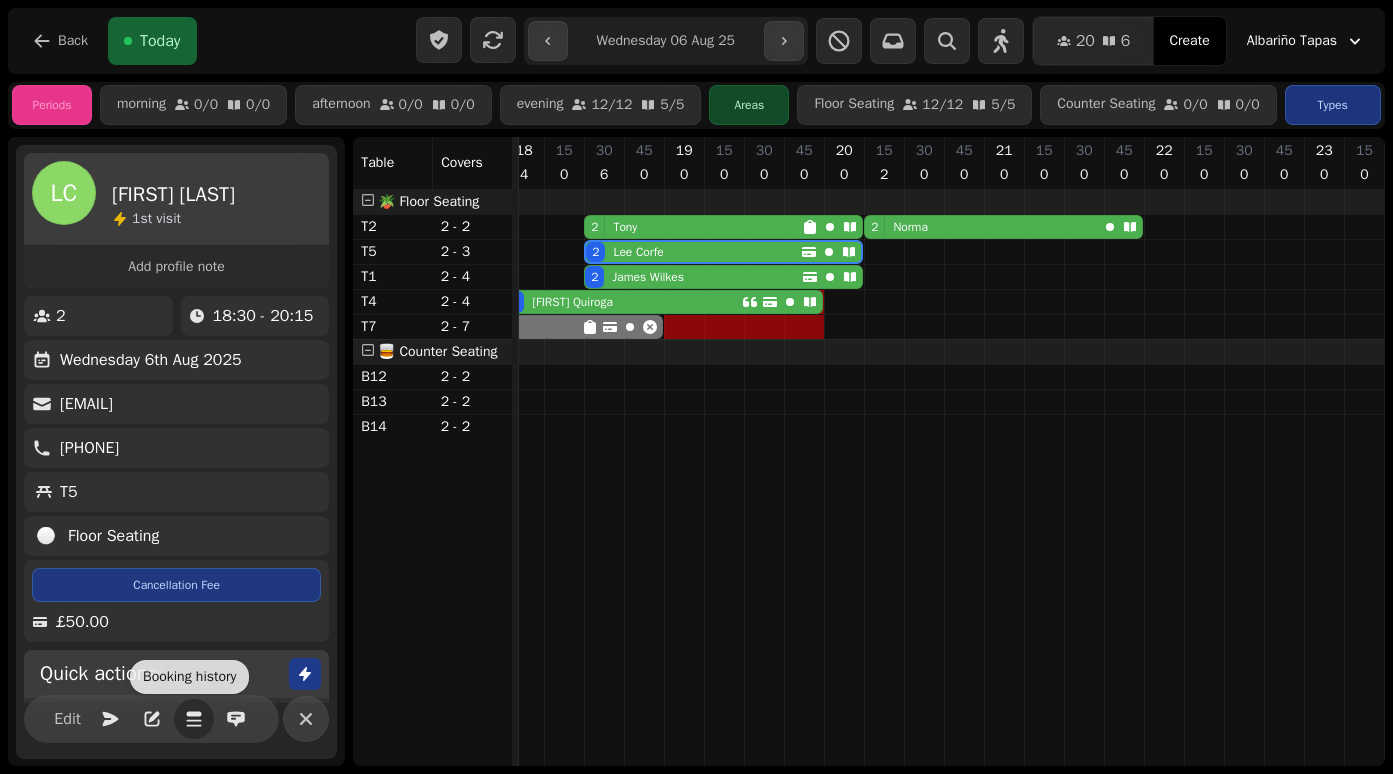 click 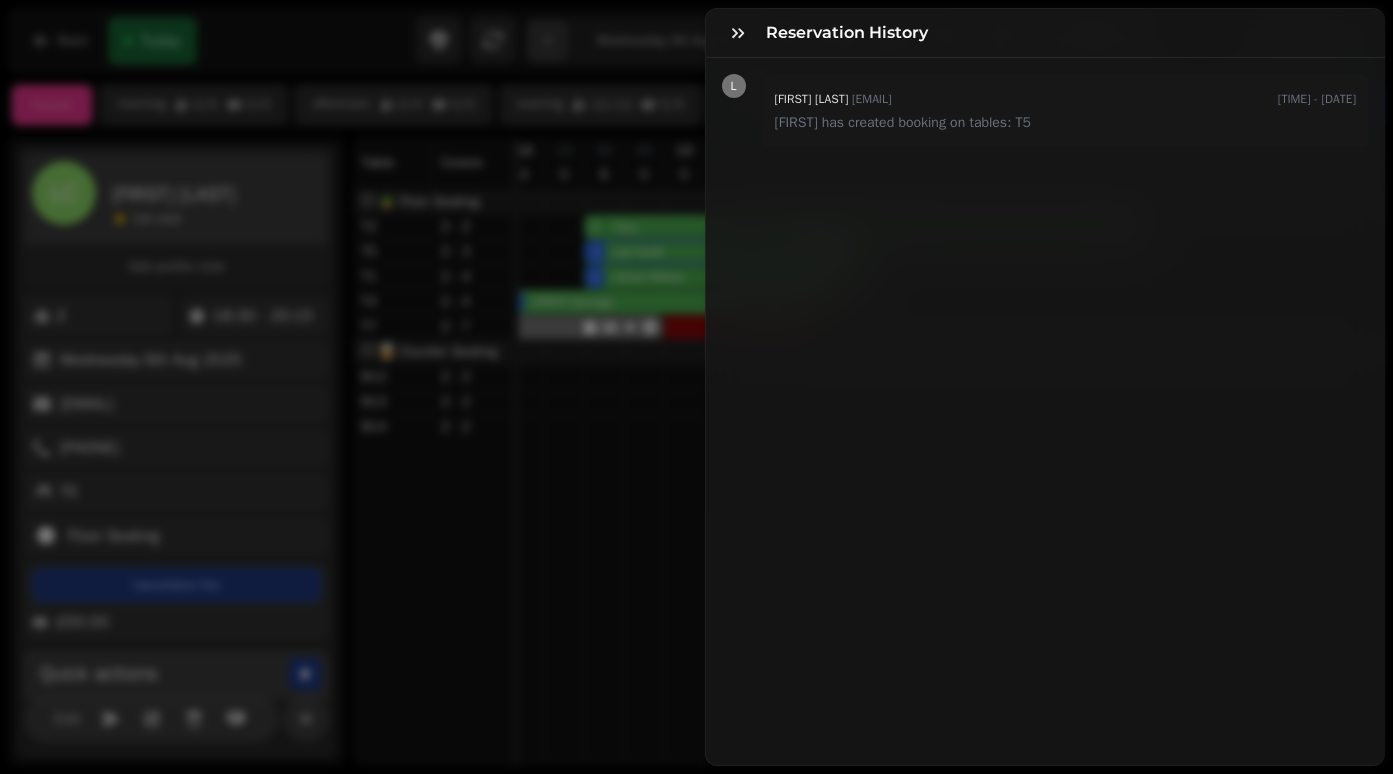 click on "Reservation History L [FIRST] [LAST] [EMAIL] [TIME] - [DATE] [FIRST] has created booking on tables: T5" at bounding box center [696, 403] 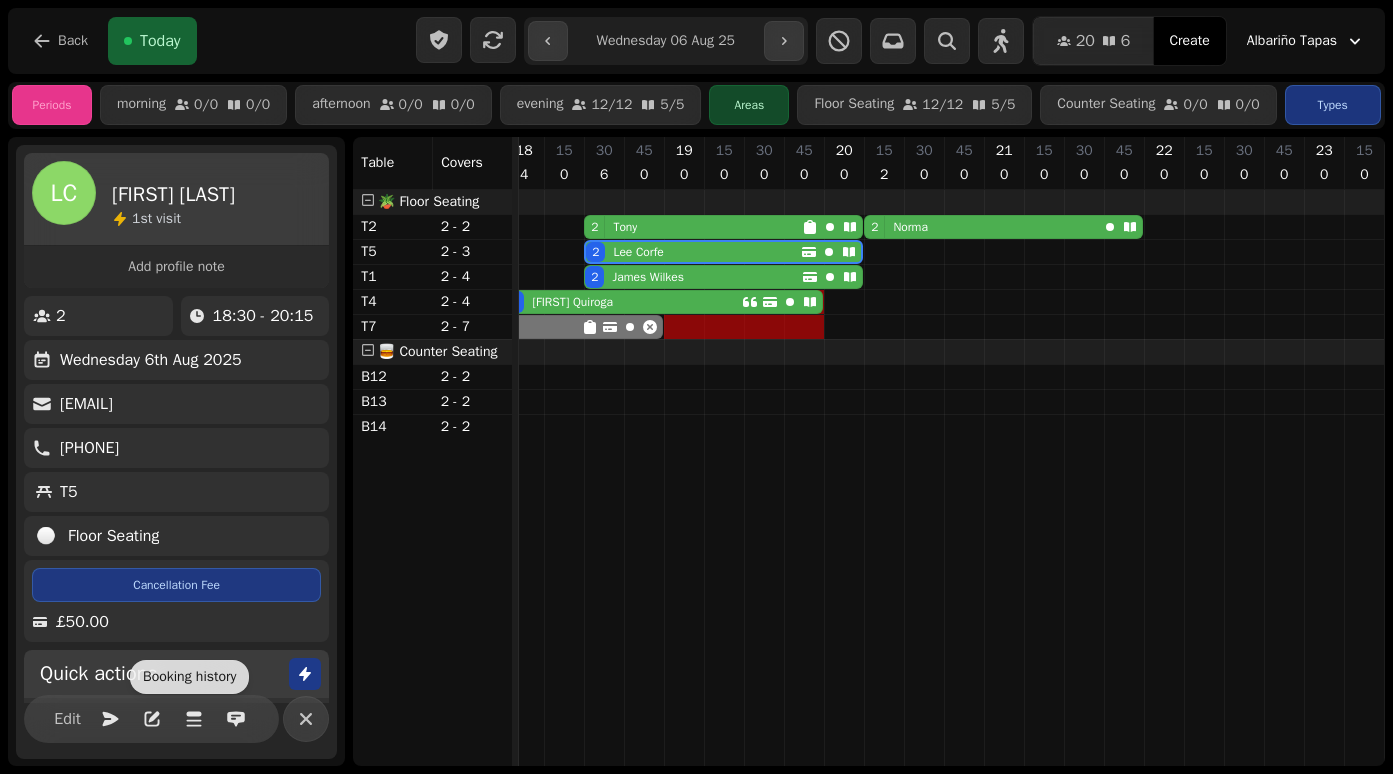click on "[NUMBER] [FIRST]" at bounding box center (693, 227) 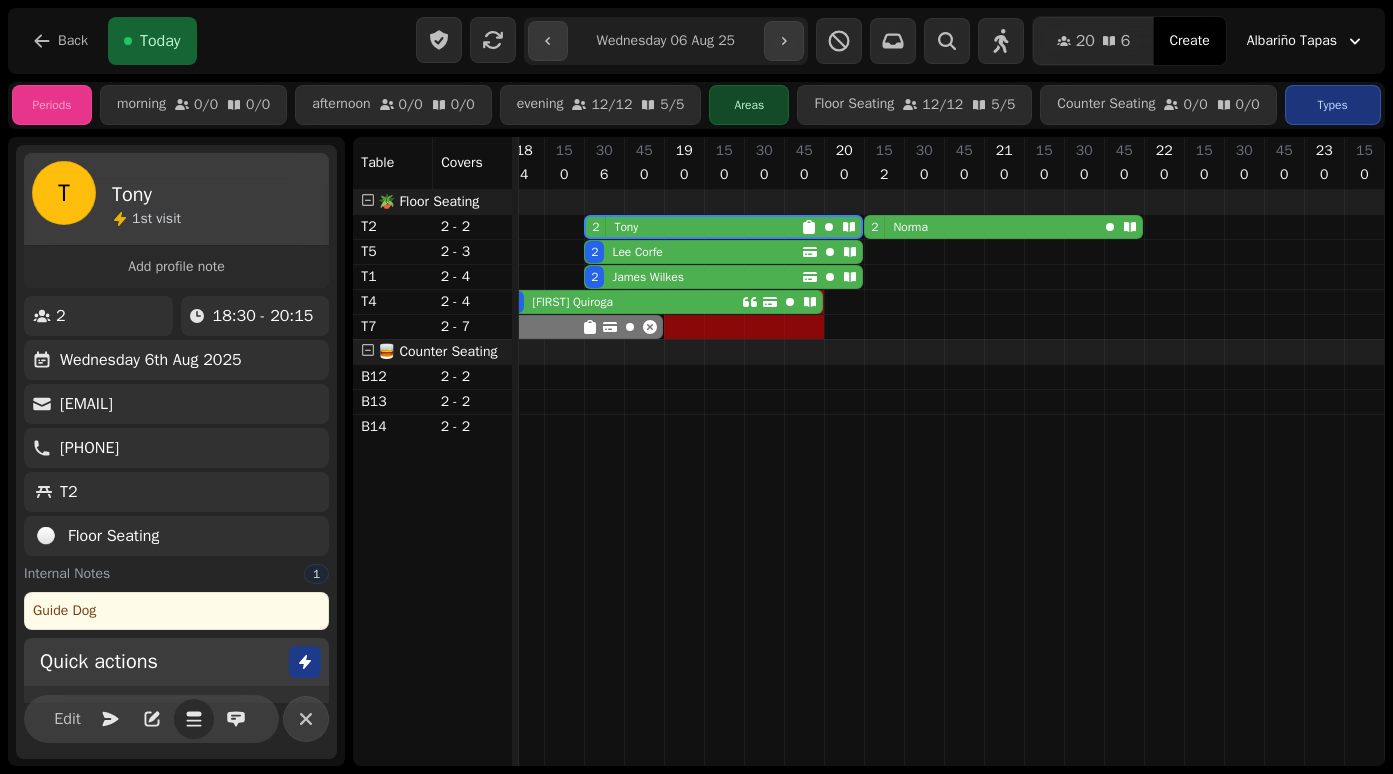 click 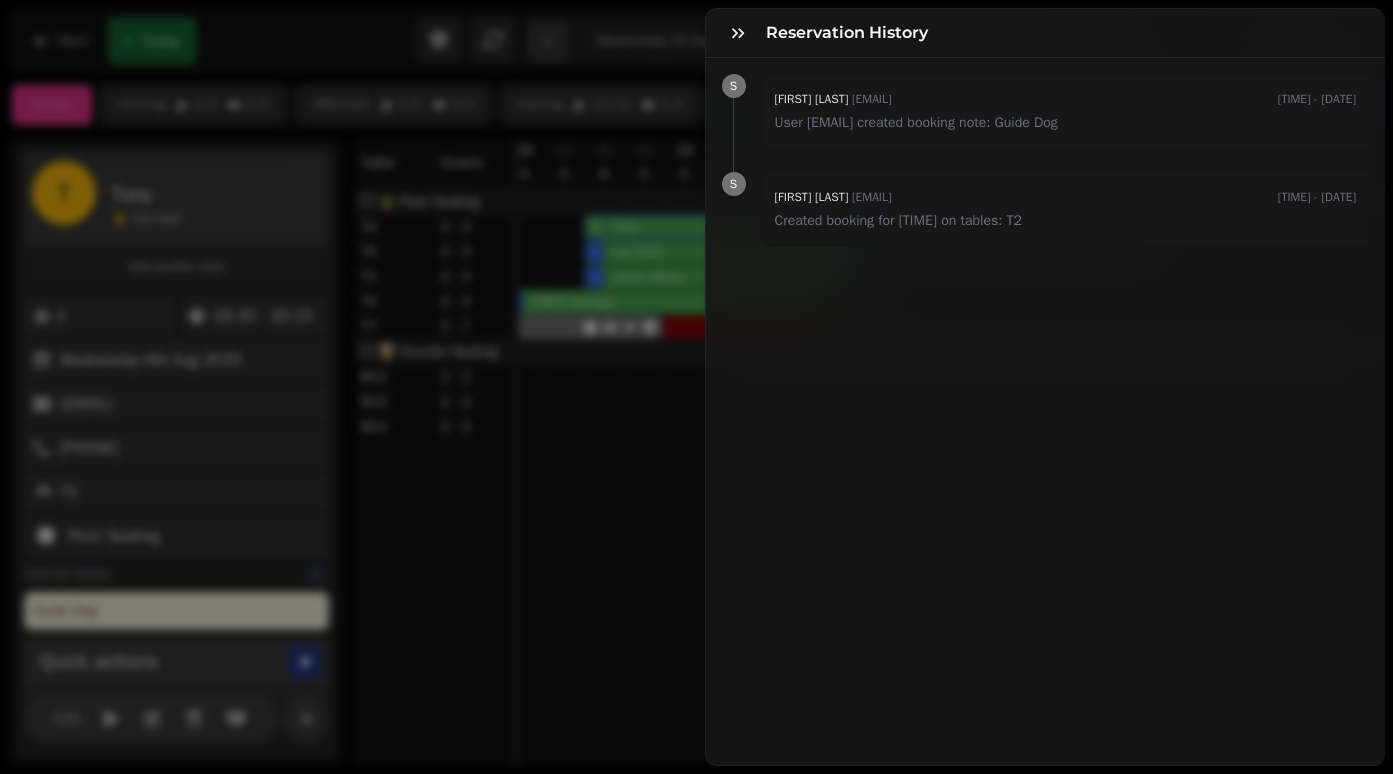 click on "Reservation History S [FIRST] [LAST] [EMAIL] [TIME] - [DATE] User [EMAIL] created booking note: Guide Dog S [FIRST] [LAST] [EMAIL] [TIME] - [DATE] Created booking for [TIME] on tables: T2" at bounding box center [696, 403] 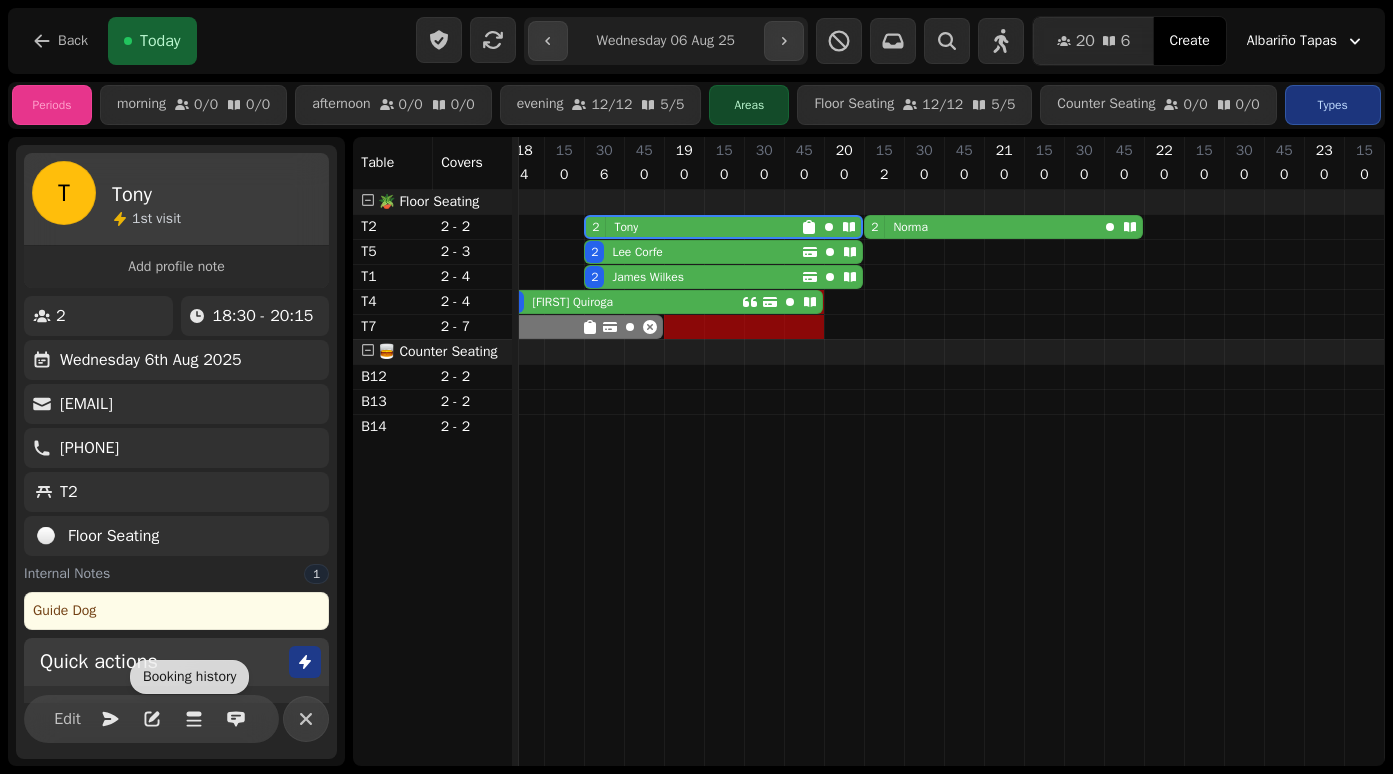 scroll, scrollTop: 0, scrollLeft: 0, axis: both 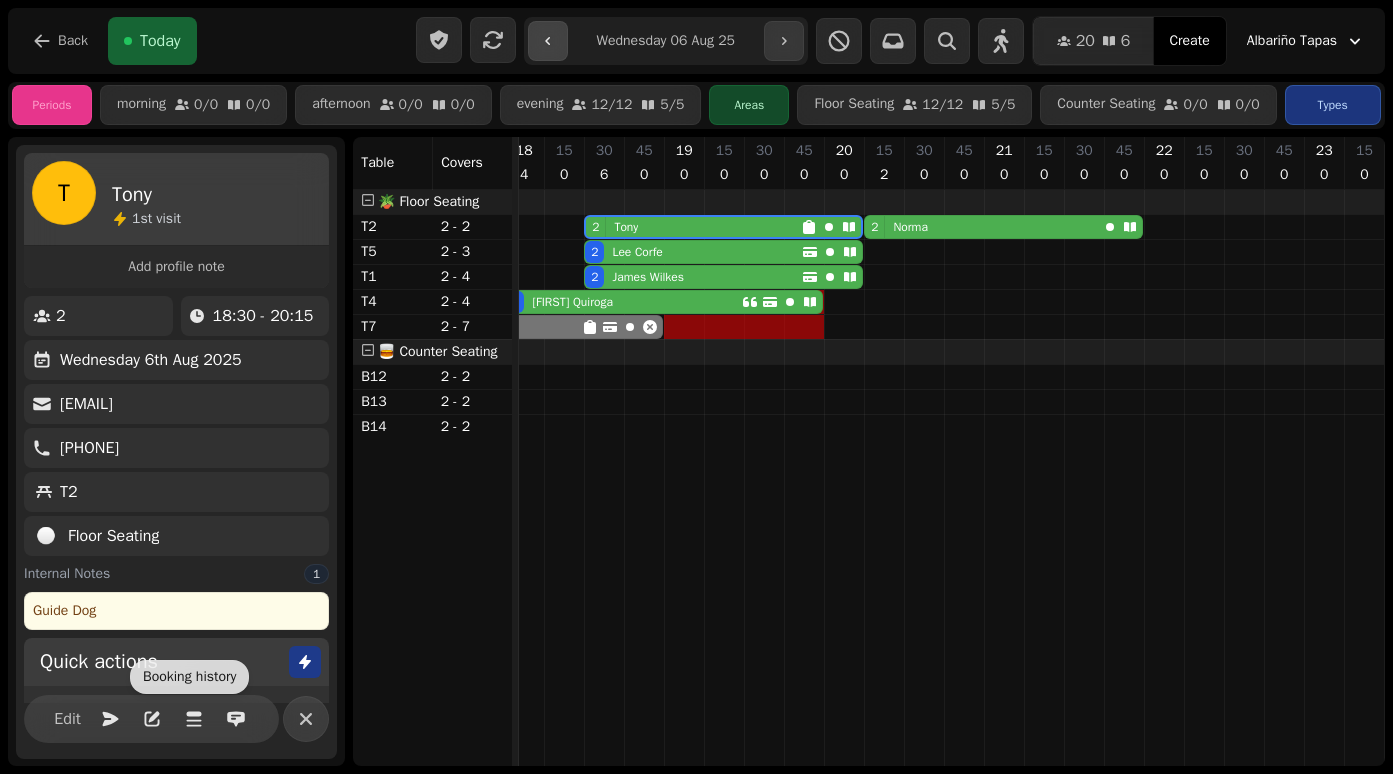 click 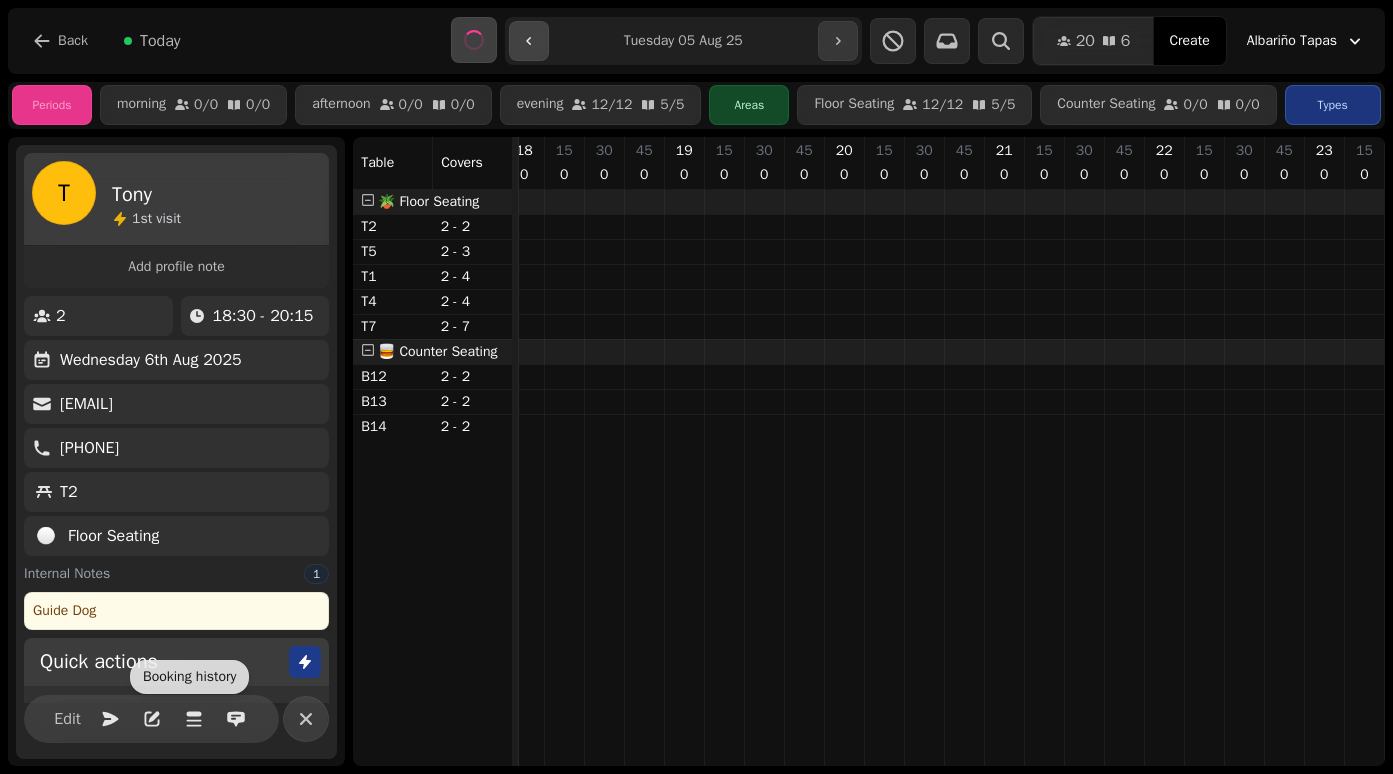 scroll, scrollTop: 0, scrollLeft: 0, axis: both 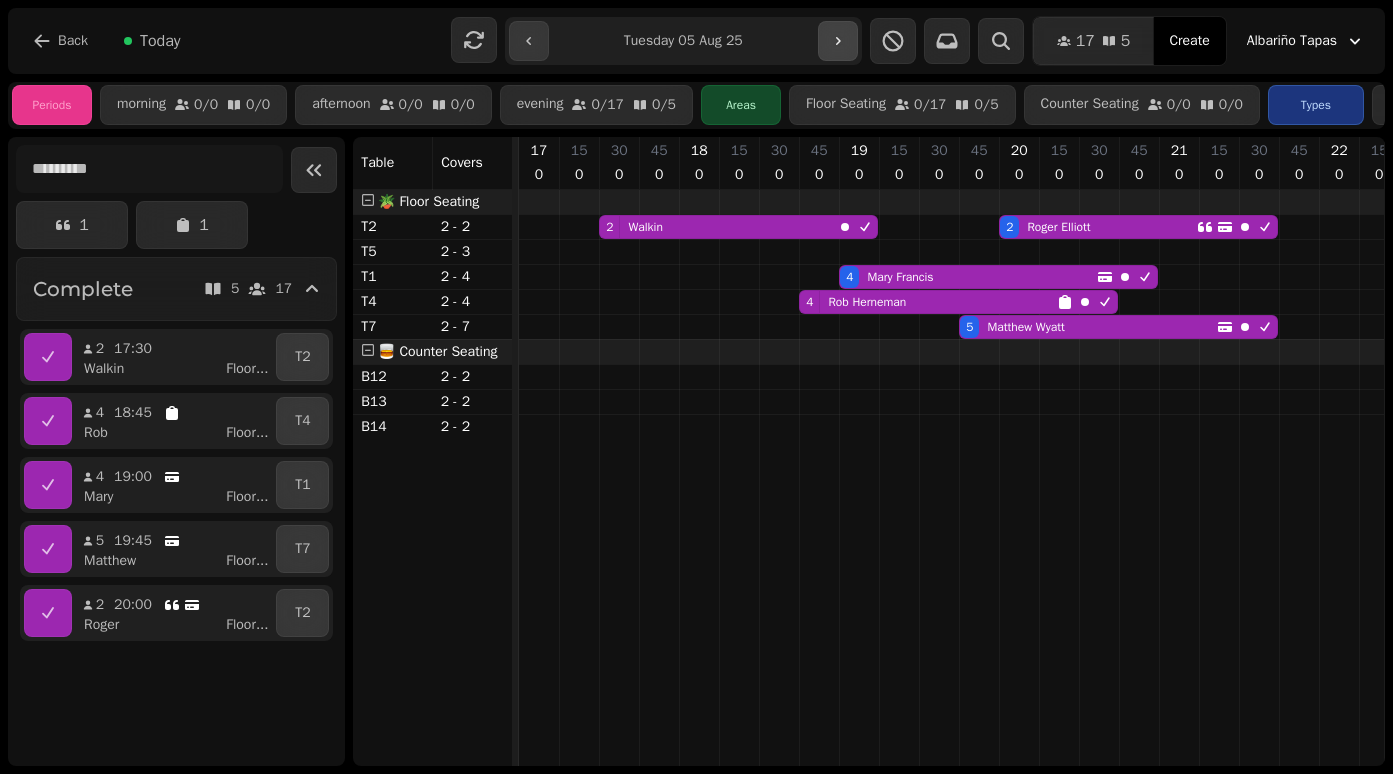 click 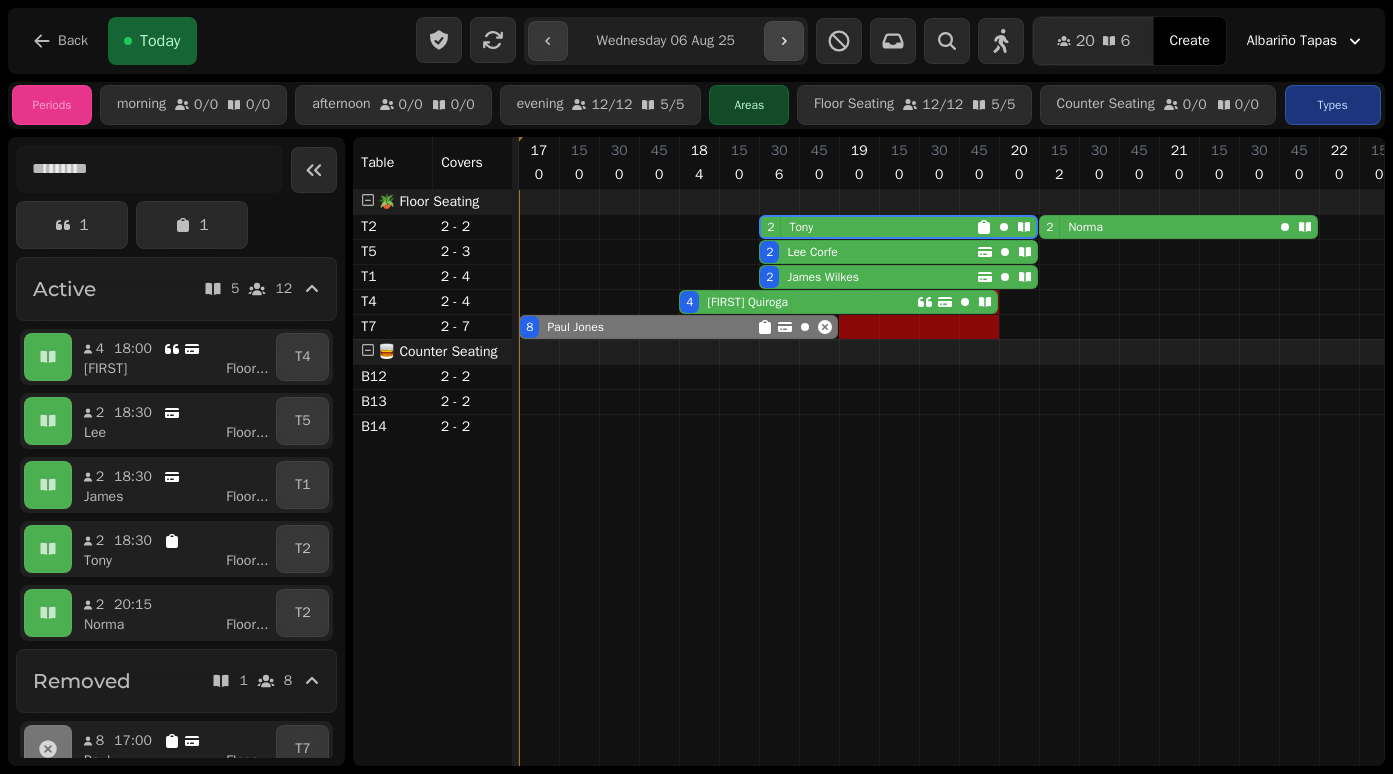 click 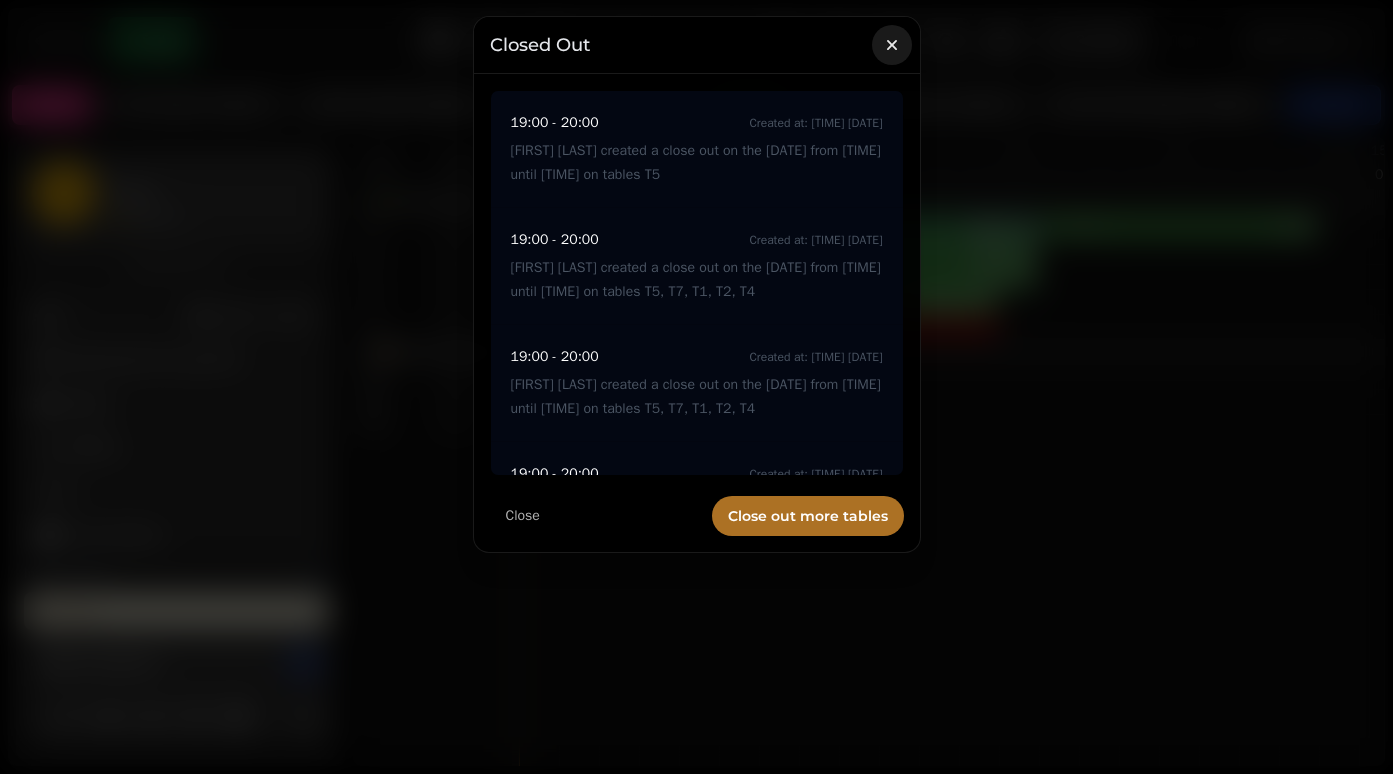 click 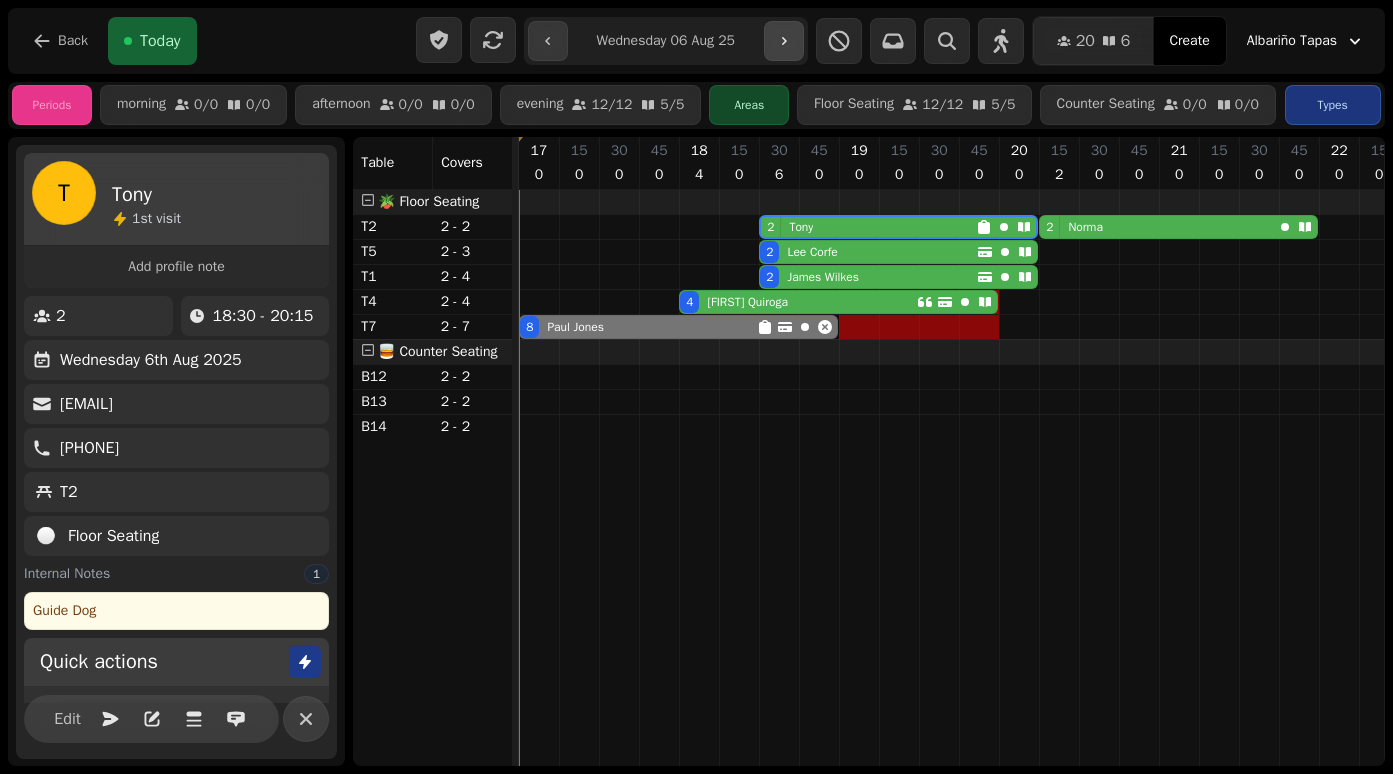 click 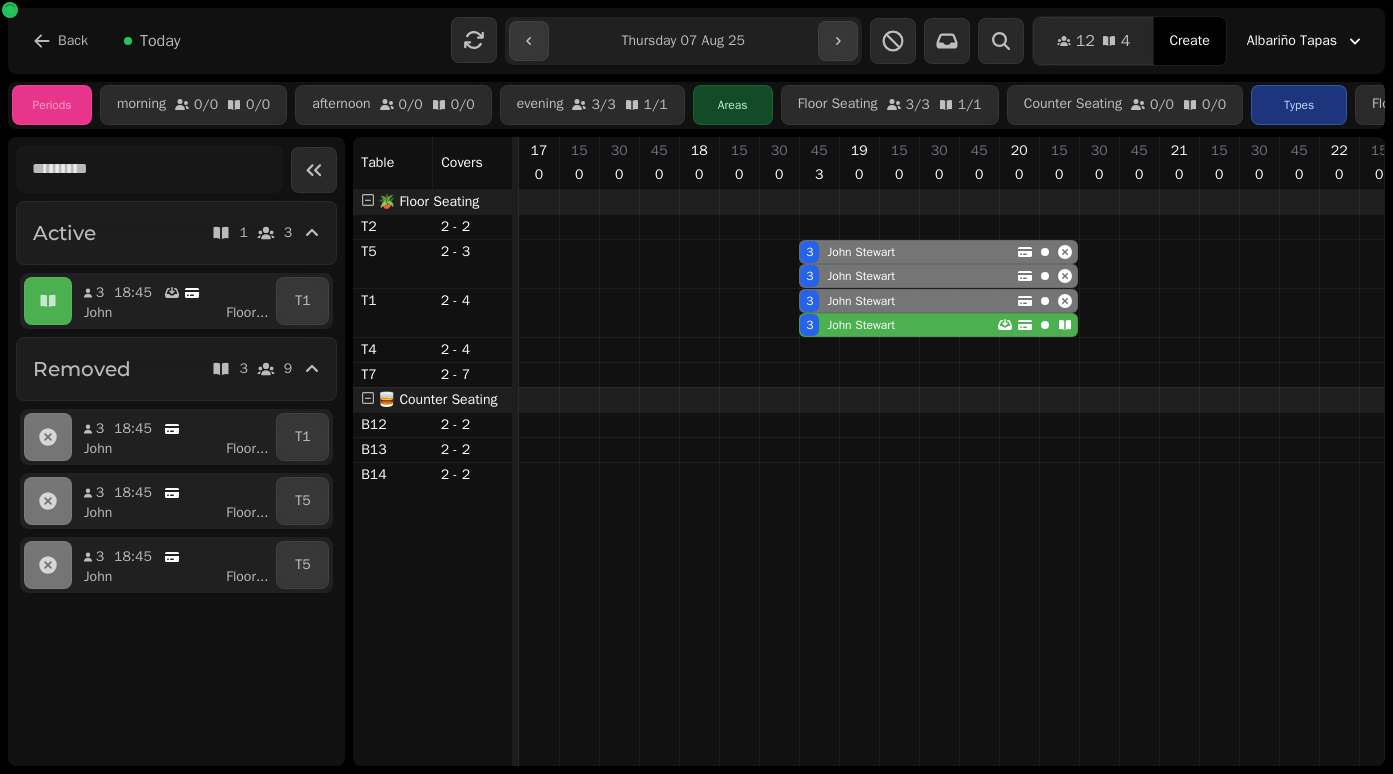 click on "[NUMBER] [FIRST] [LAST]" at bounding box center [898, 325] 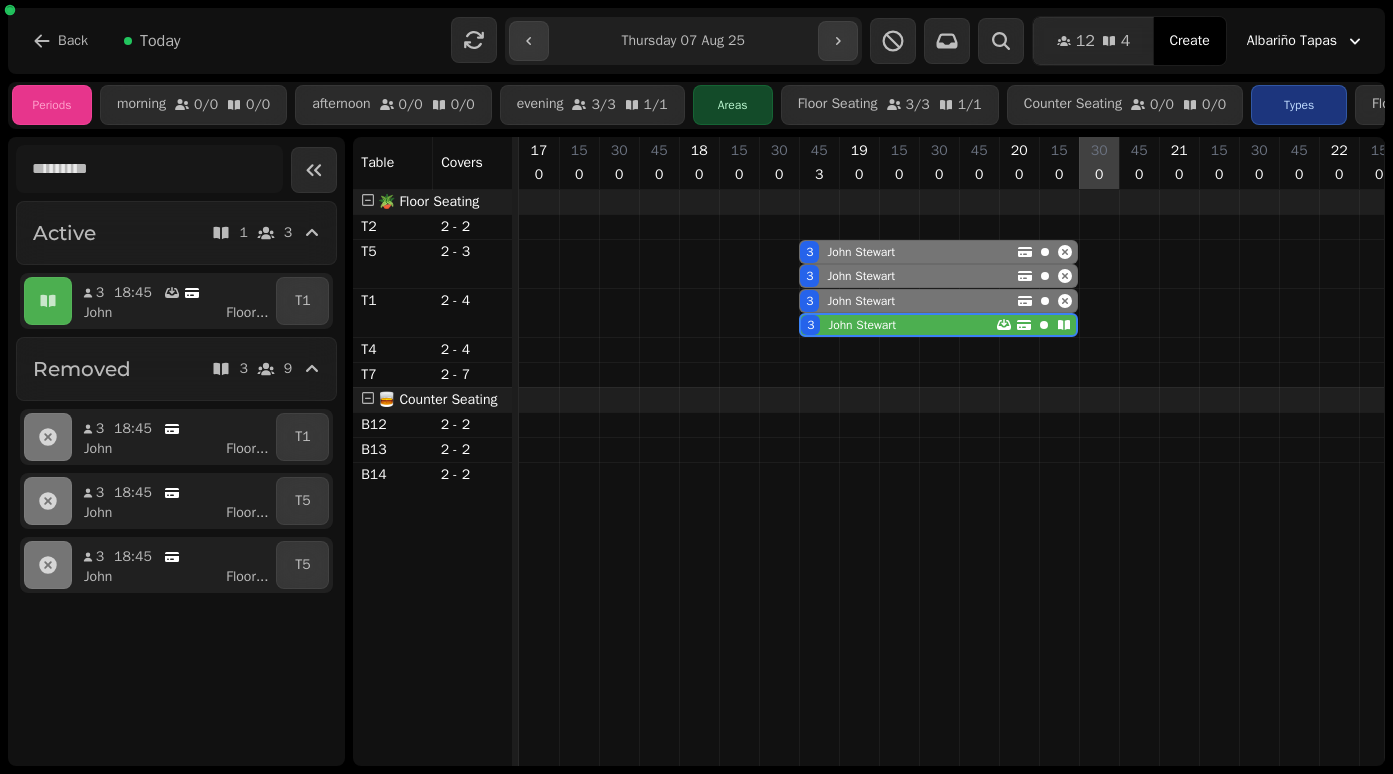 scroll, scrollTop: 0, scrollLeft: 175, axis: horizontal 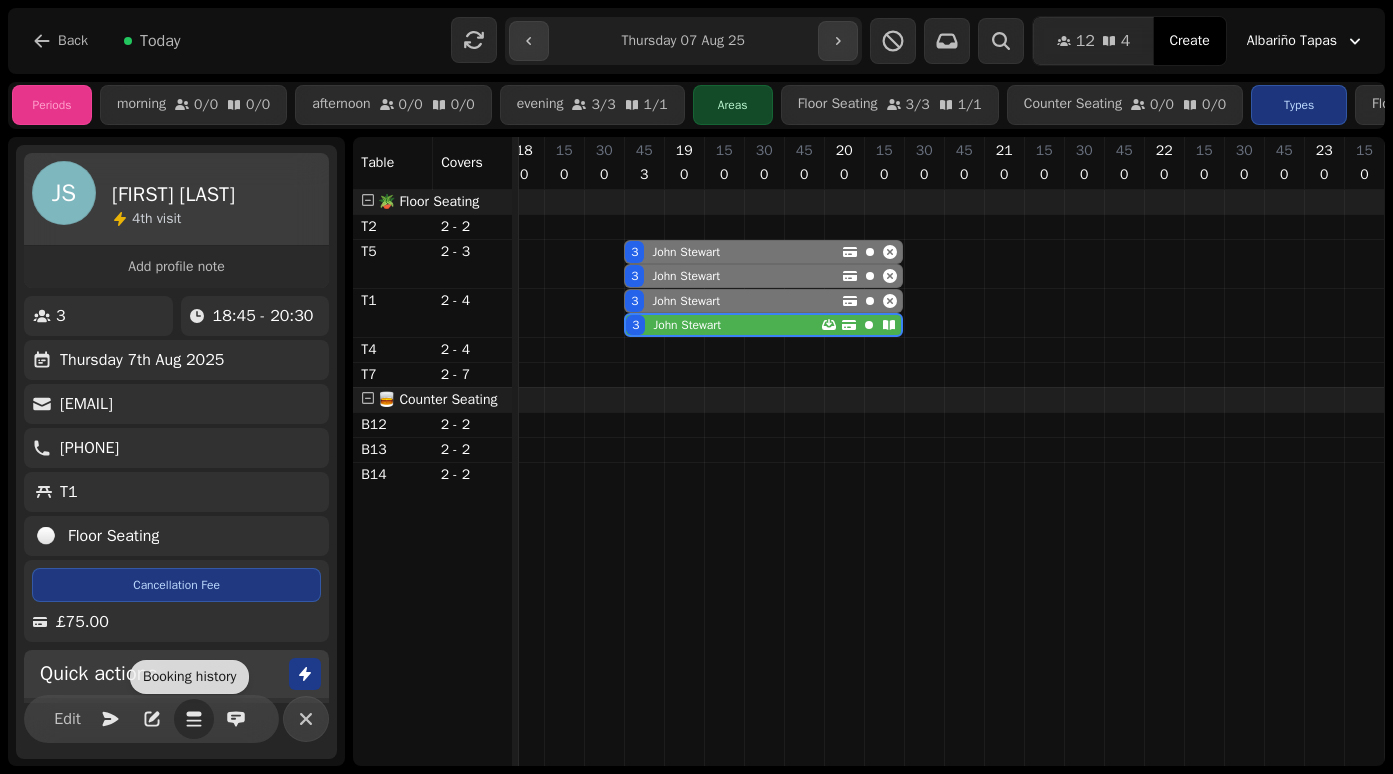 click 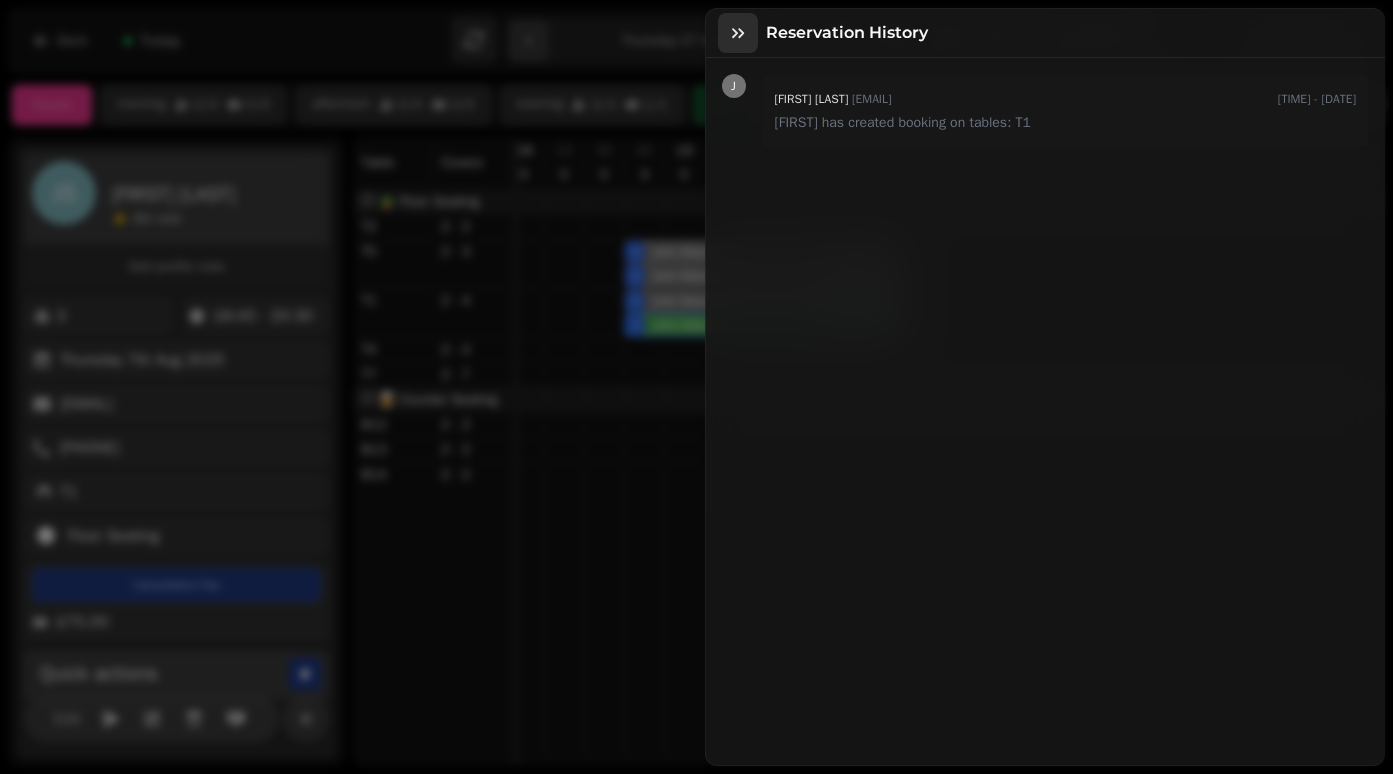click 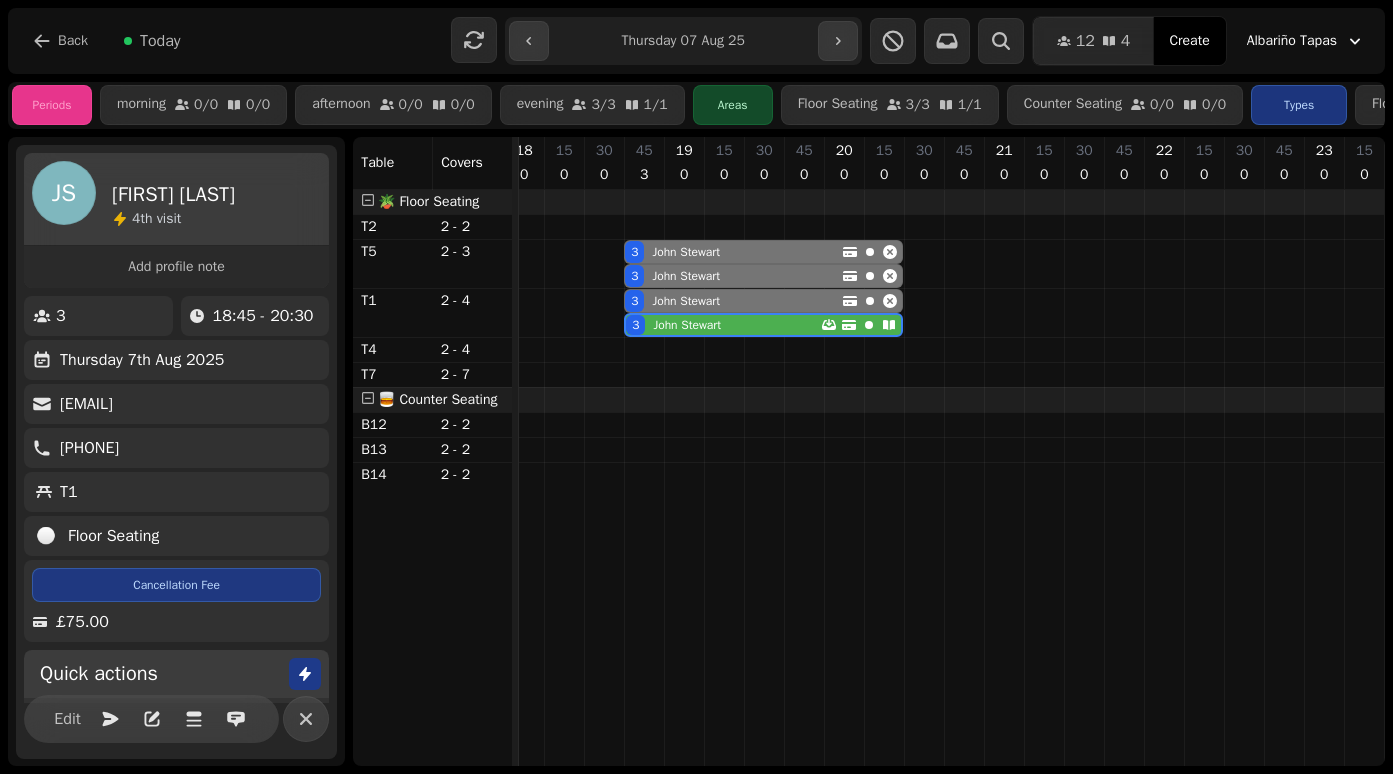 click on "[NUMBER] [FIRST] [LAST]" at bounding box center [733, 301] 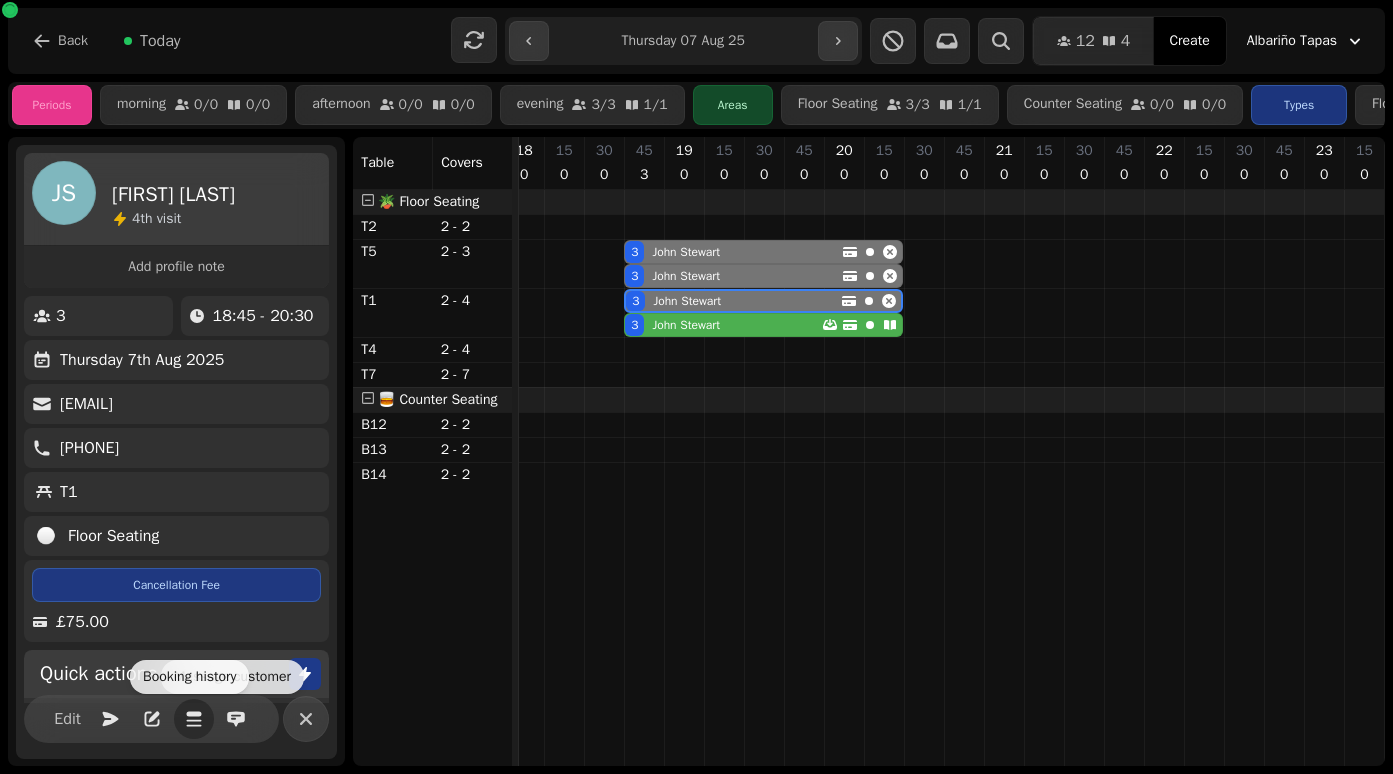click 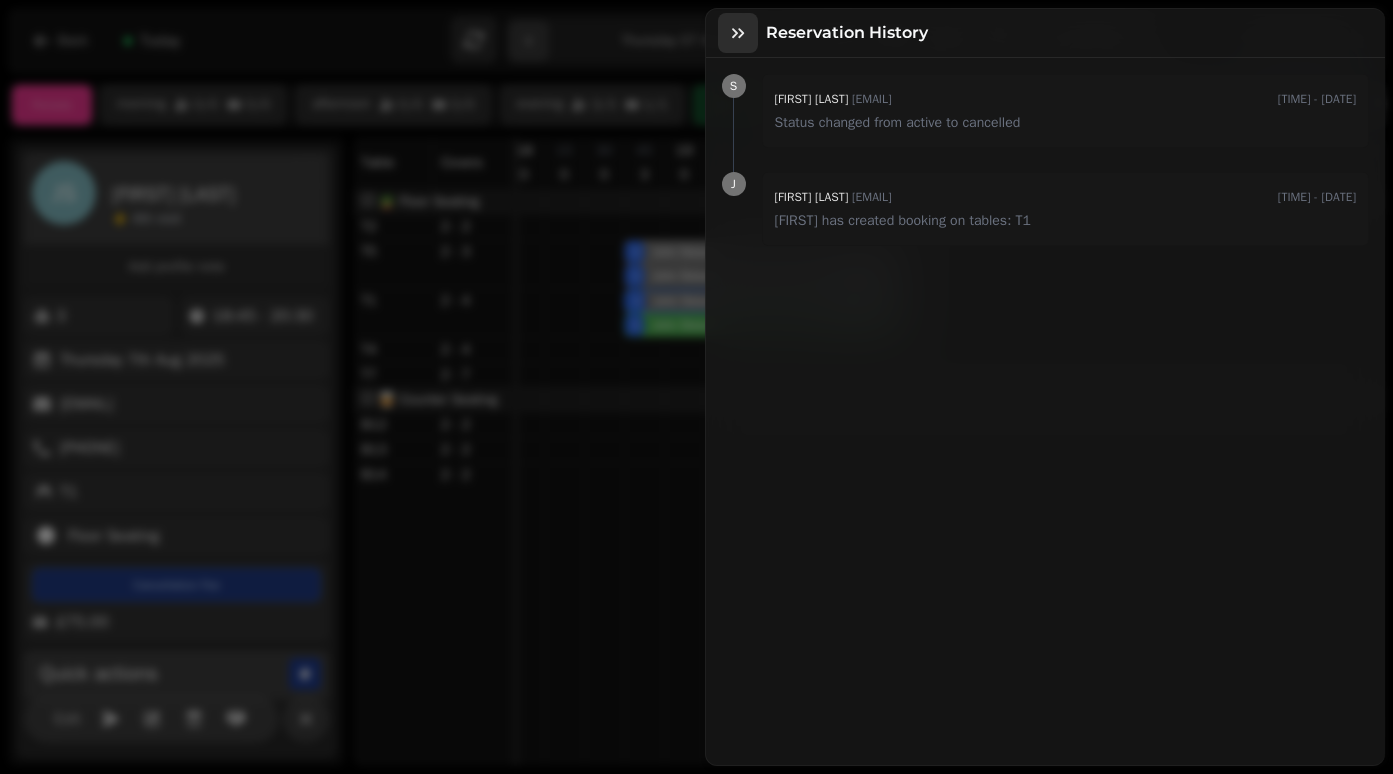 click 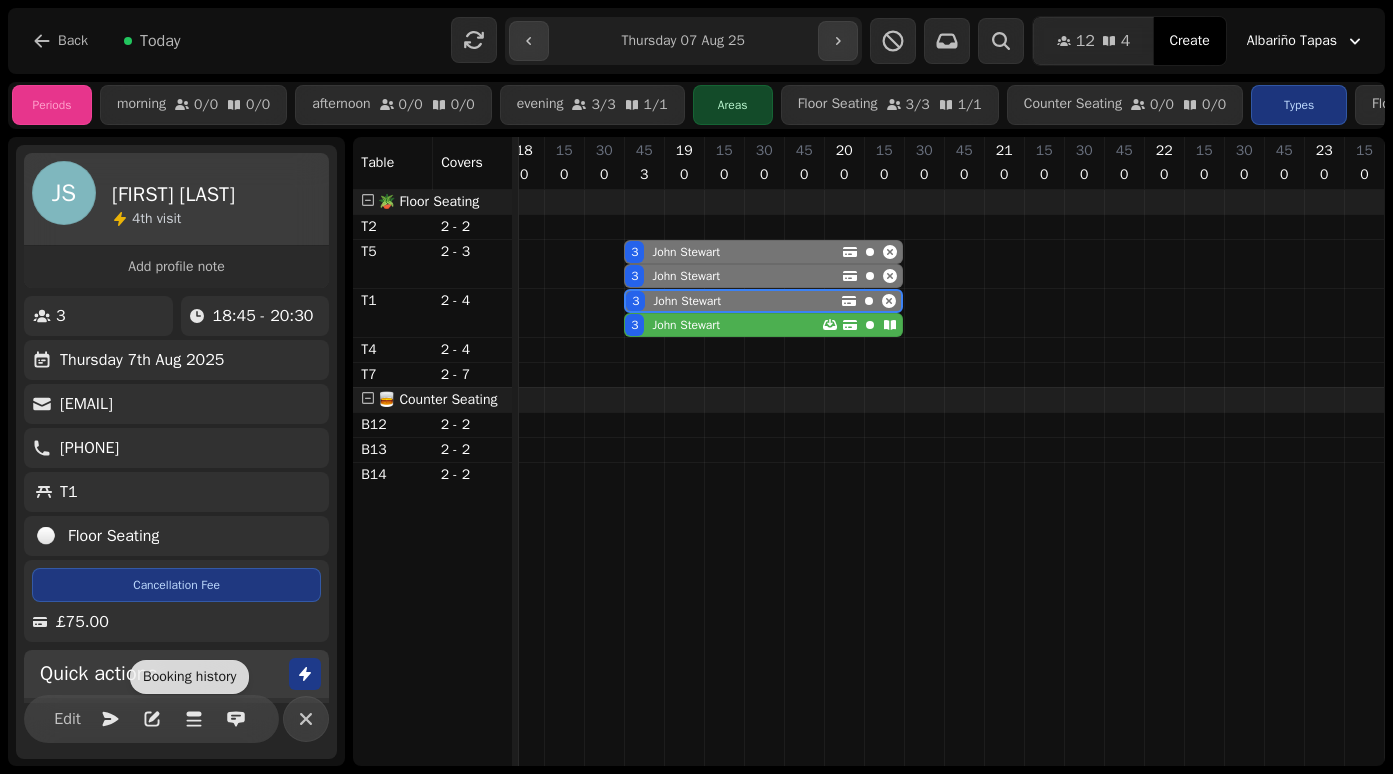 click on "[NUMBER] [FIRST] [LAST]" at bounding box center (723, 325) 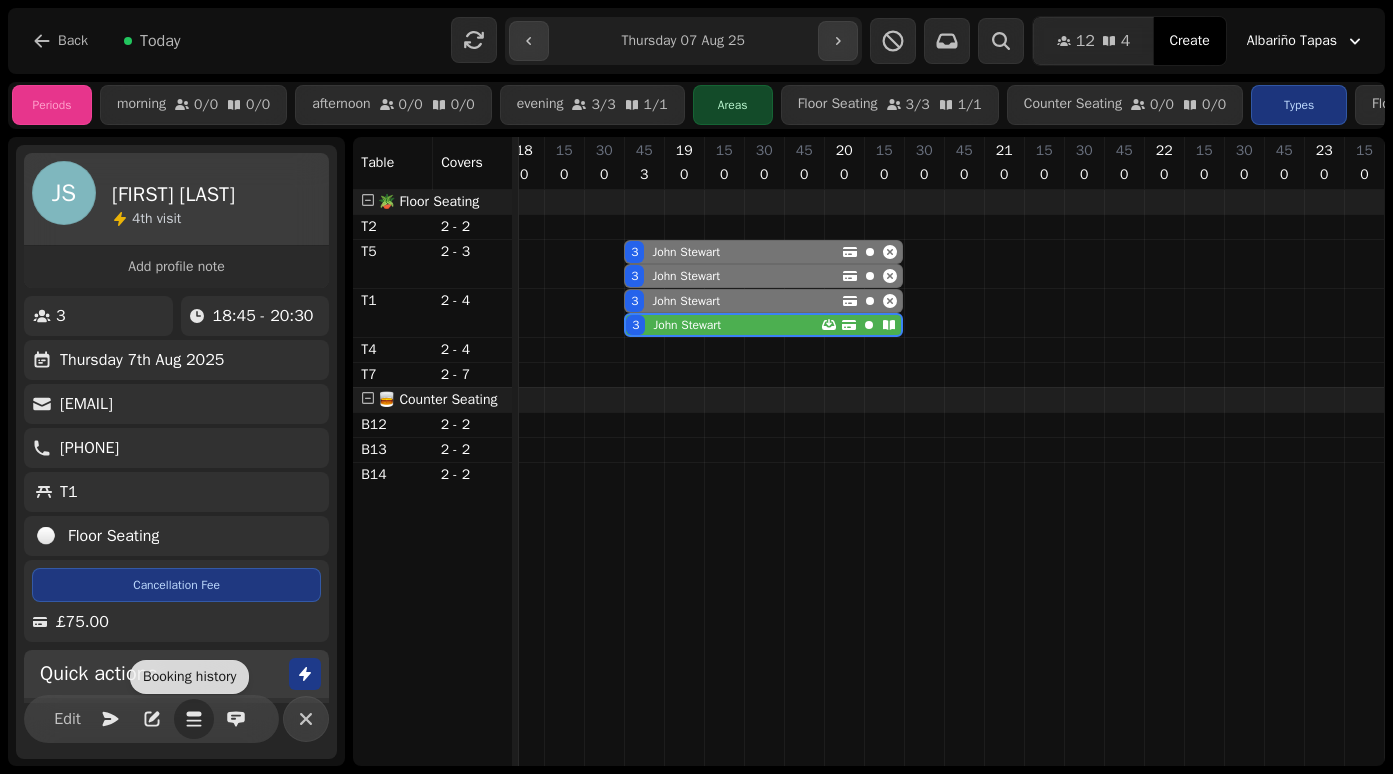 click 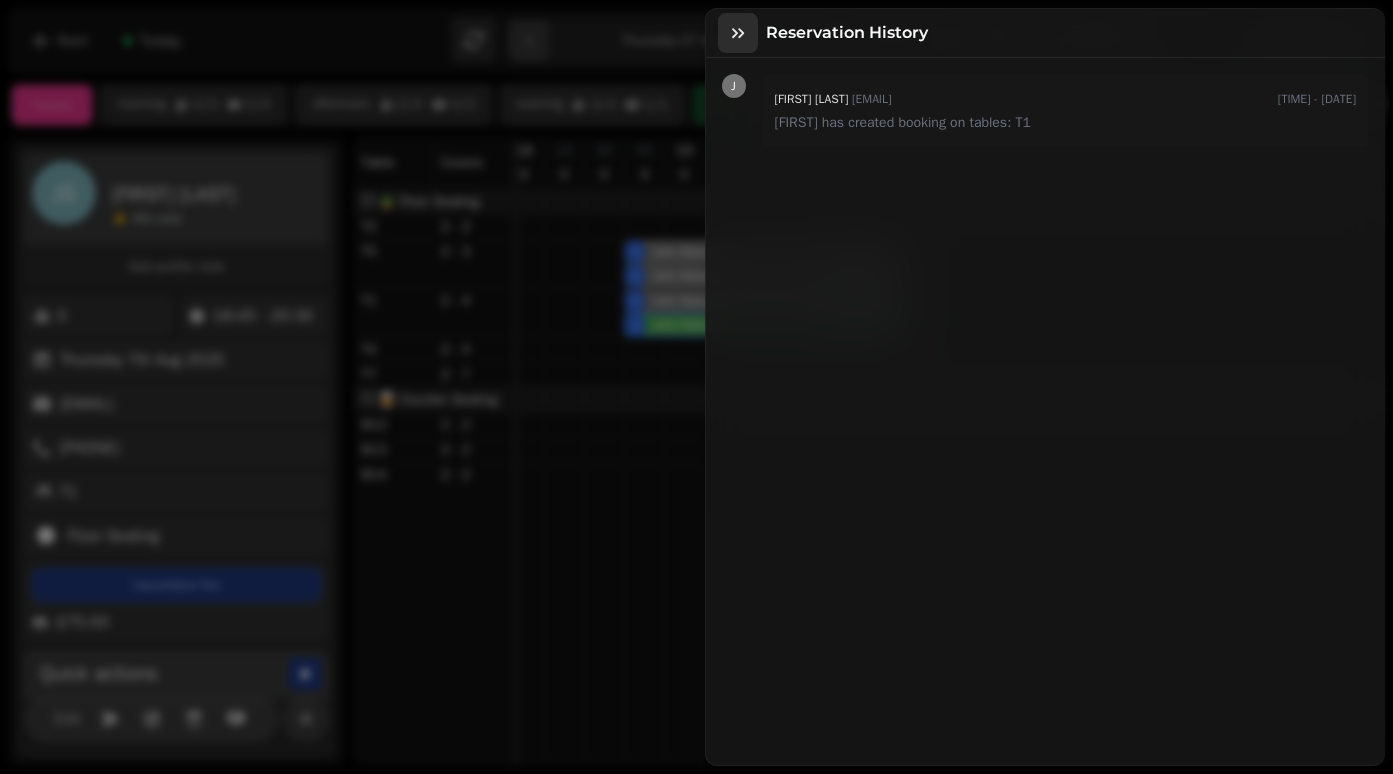 click 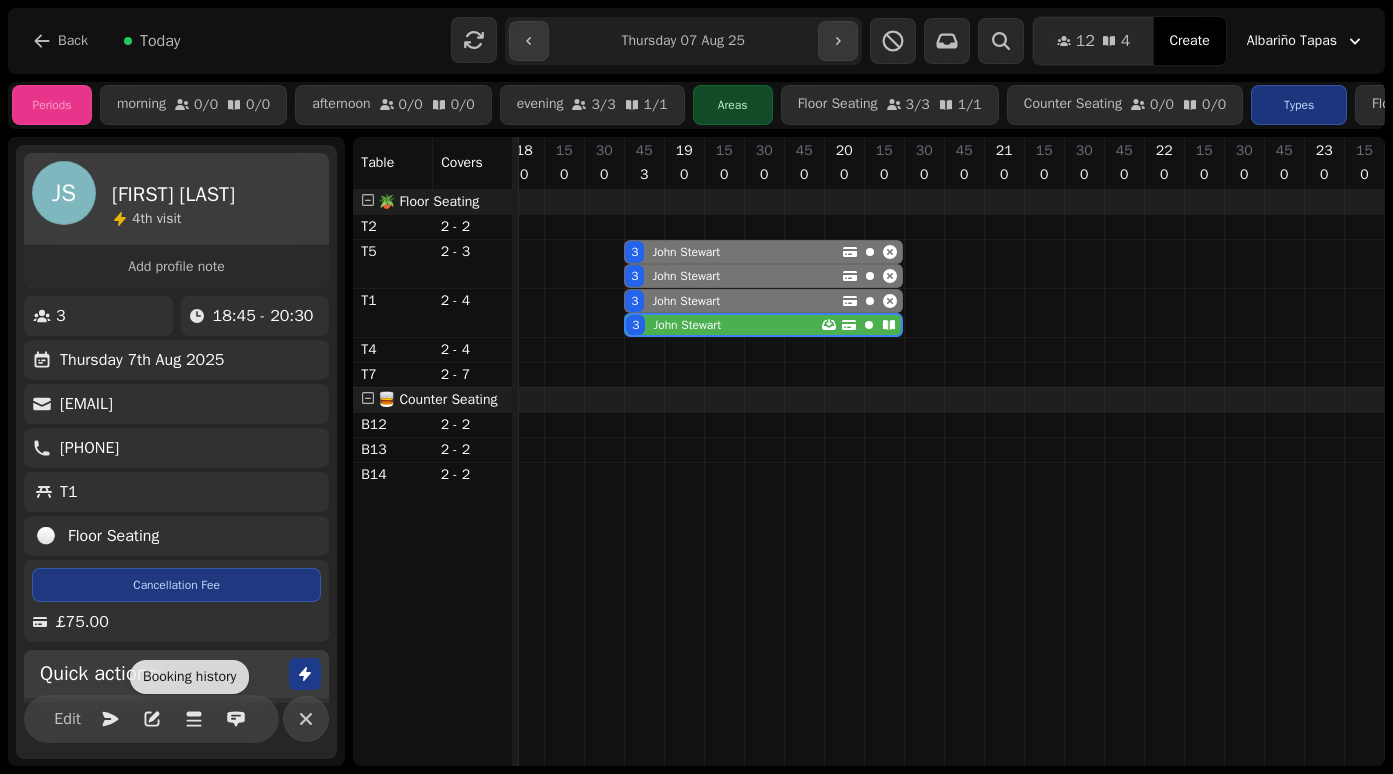 click on "[FIRST] [LAST]" at bounding box center [686, 301] 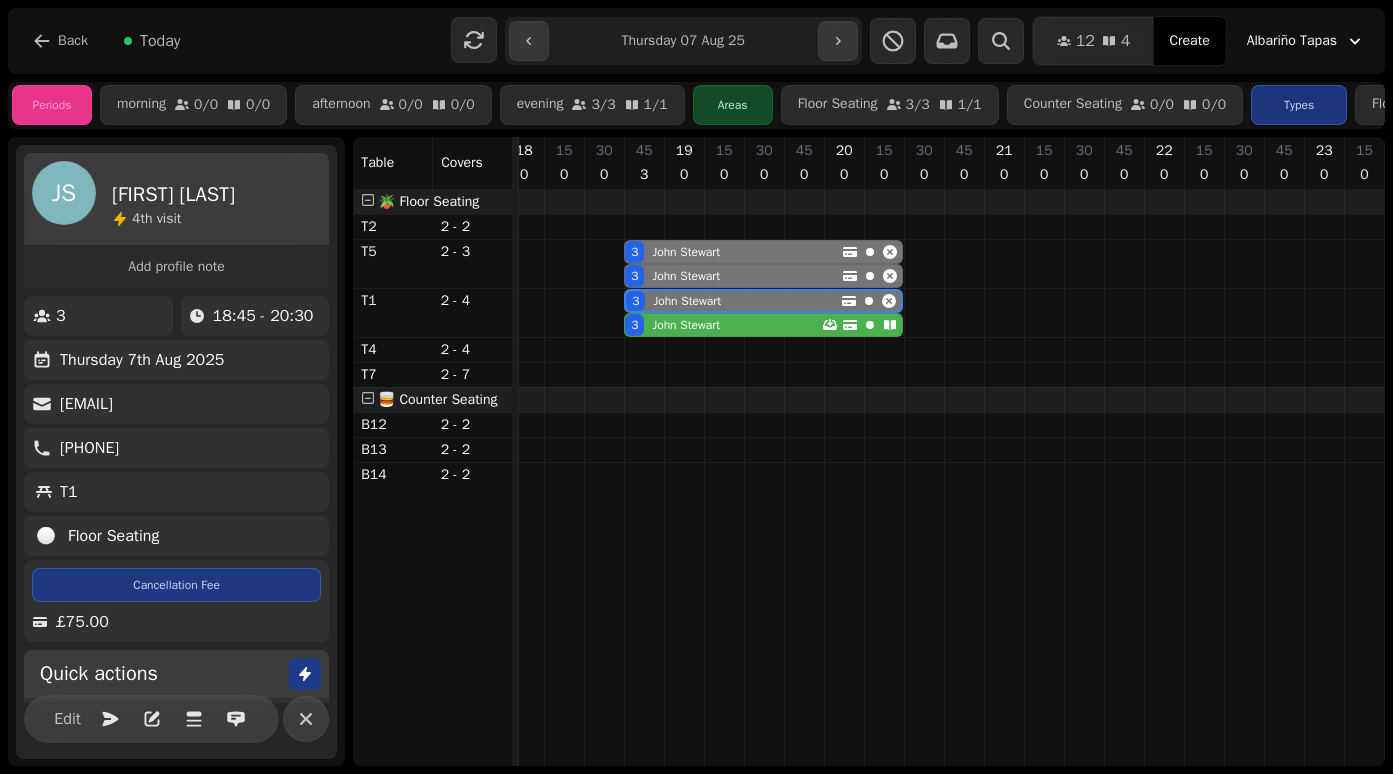 click on "[FIRST] [LAST]" at bounding box center [686, 276] 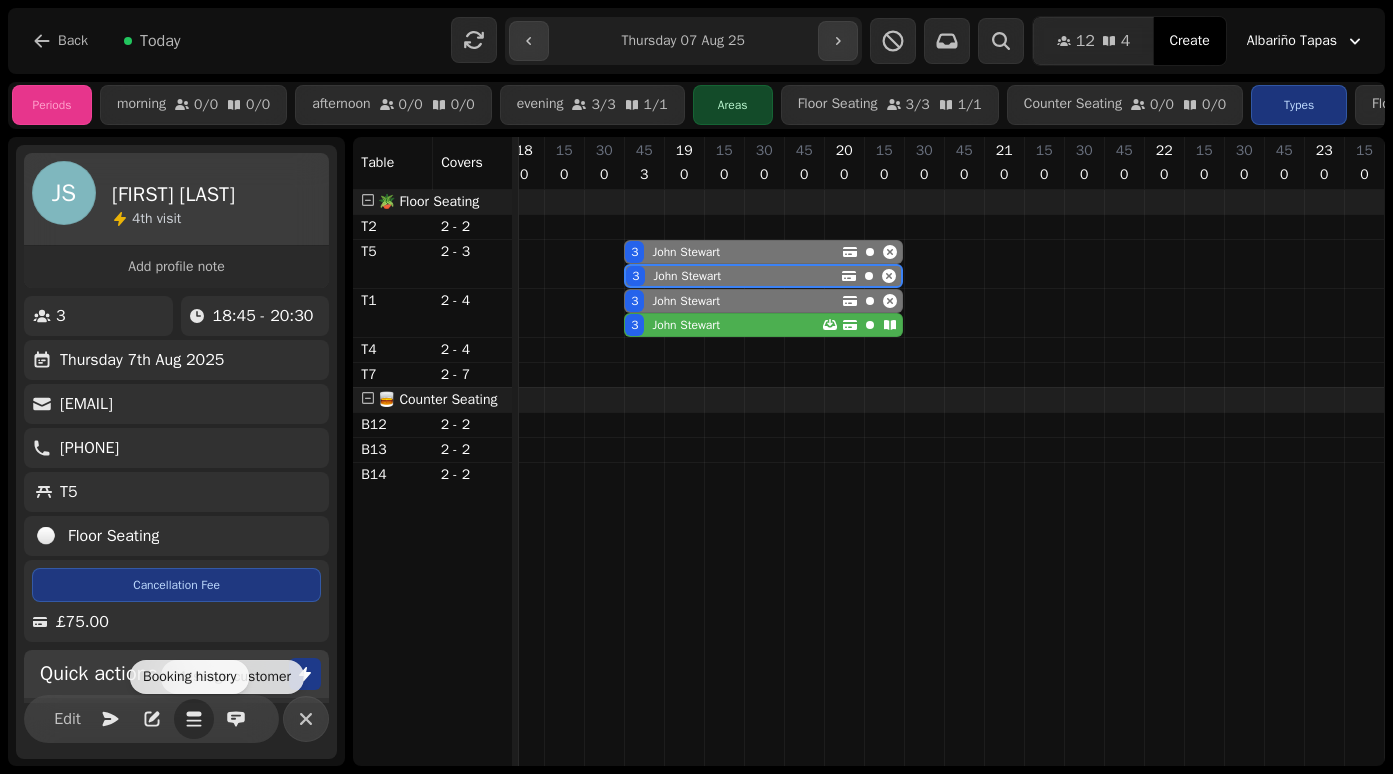 click 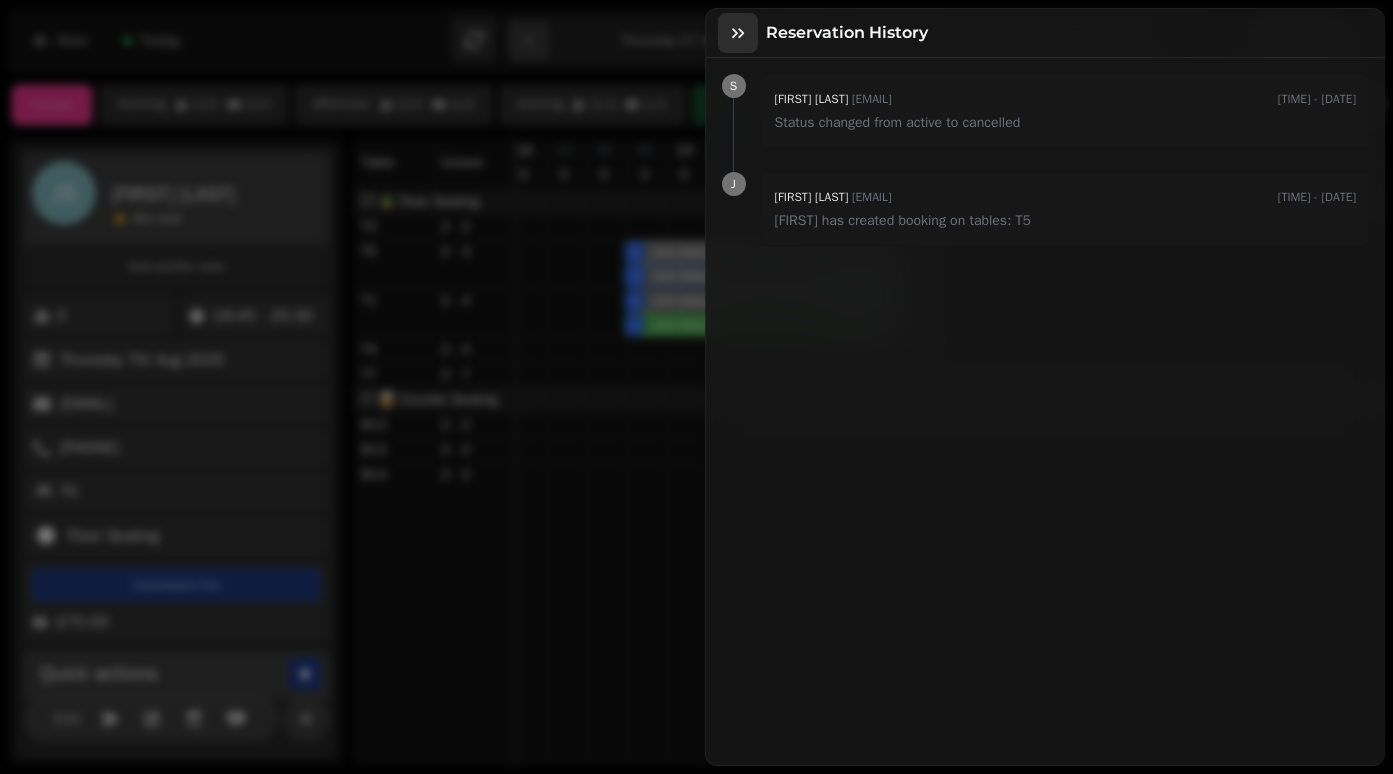 click 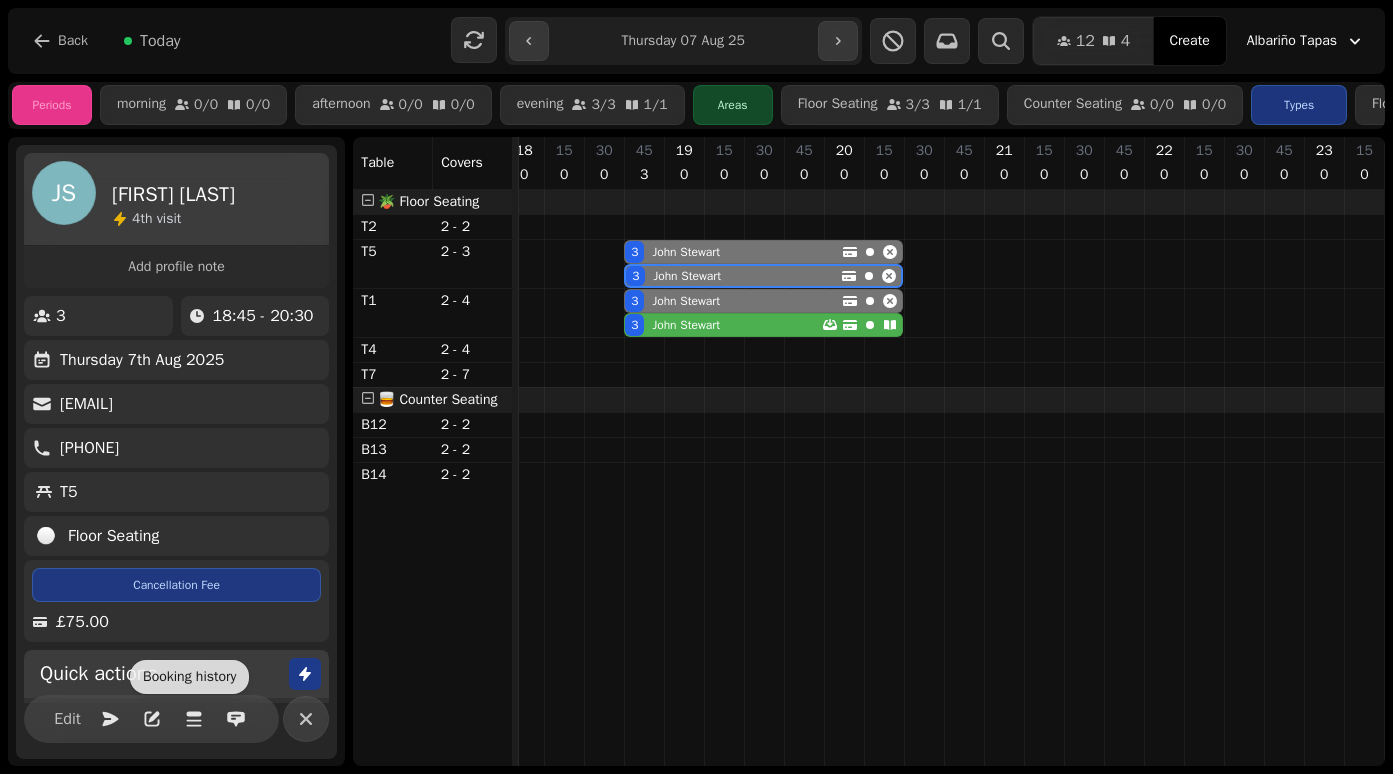 click on "[FIRST] [LAST]" at bounding box center (686, 252) 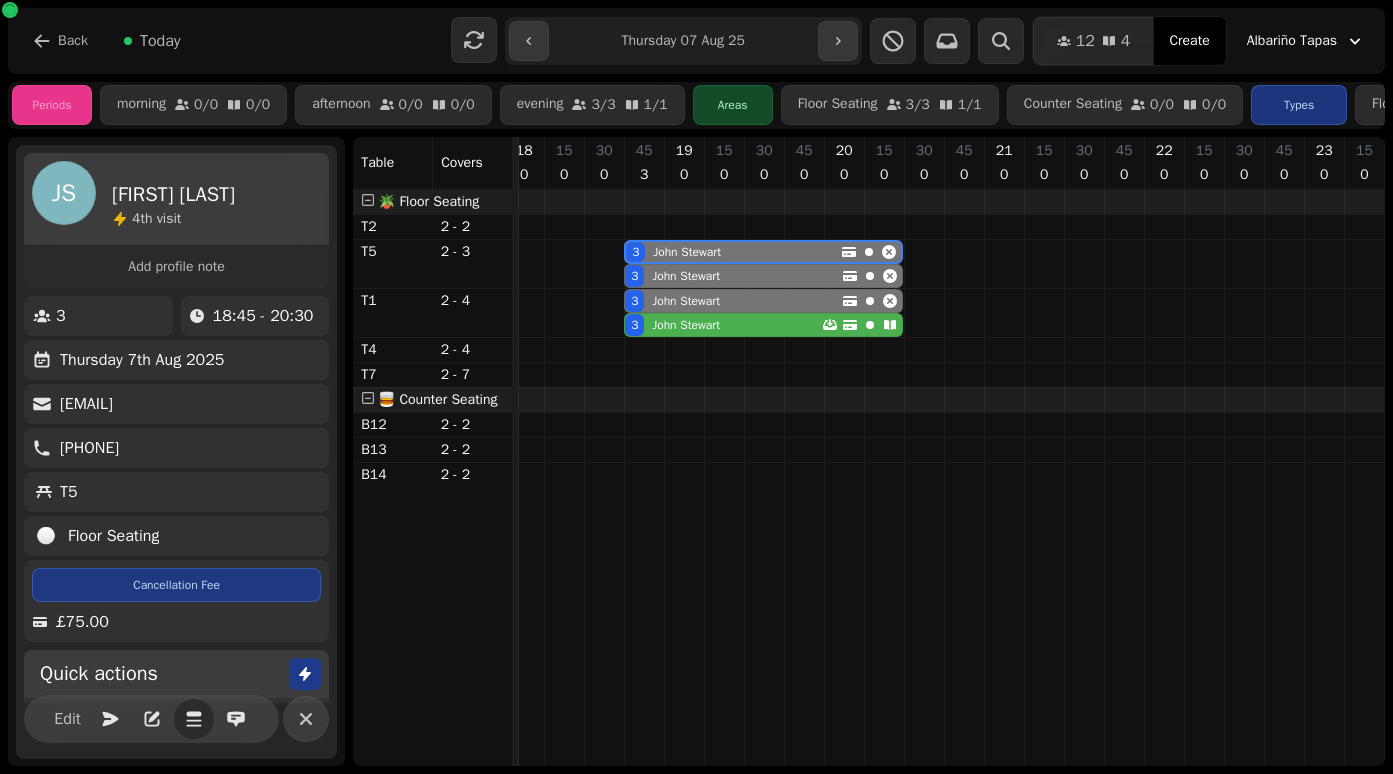 click at bounding box center [194, 718] 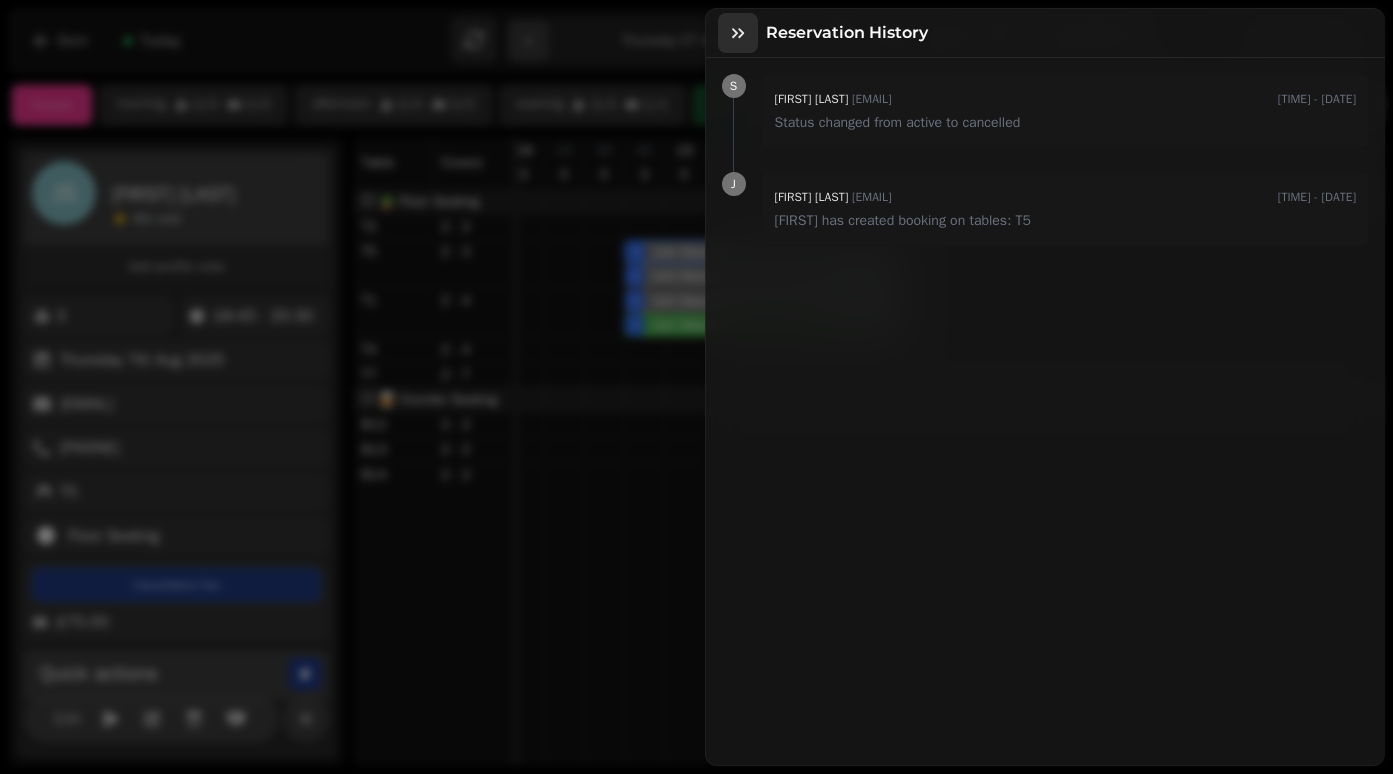 click 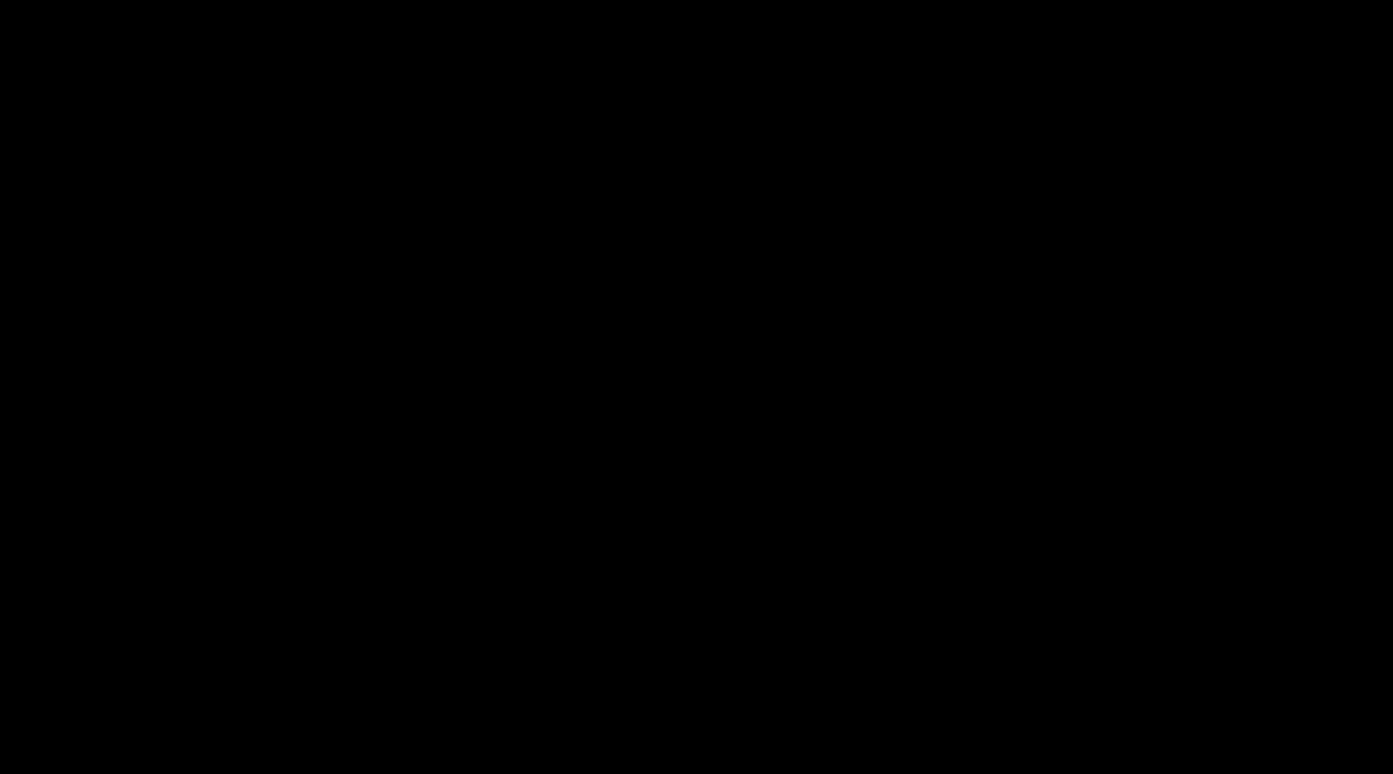 scroll, scrollTop: 0, scrollLeft: 0, axis: both 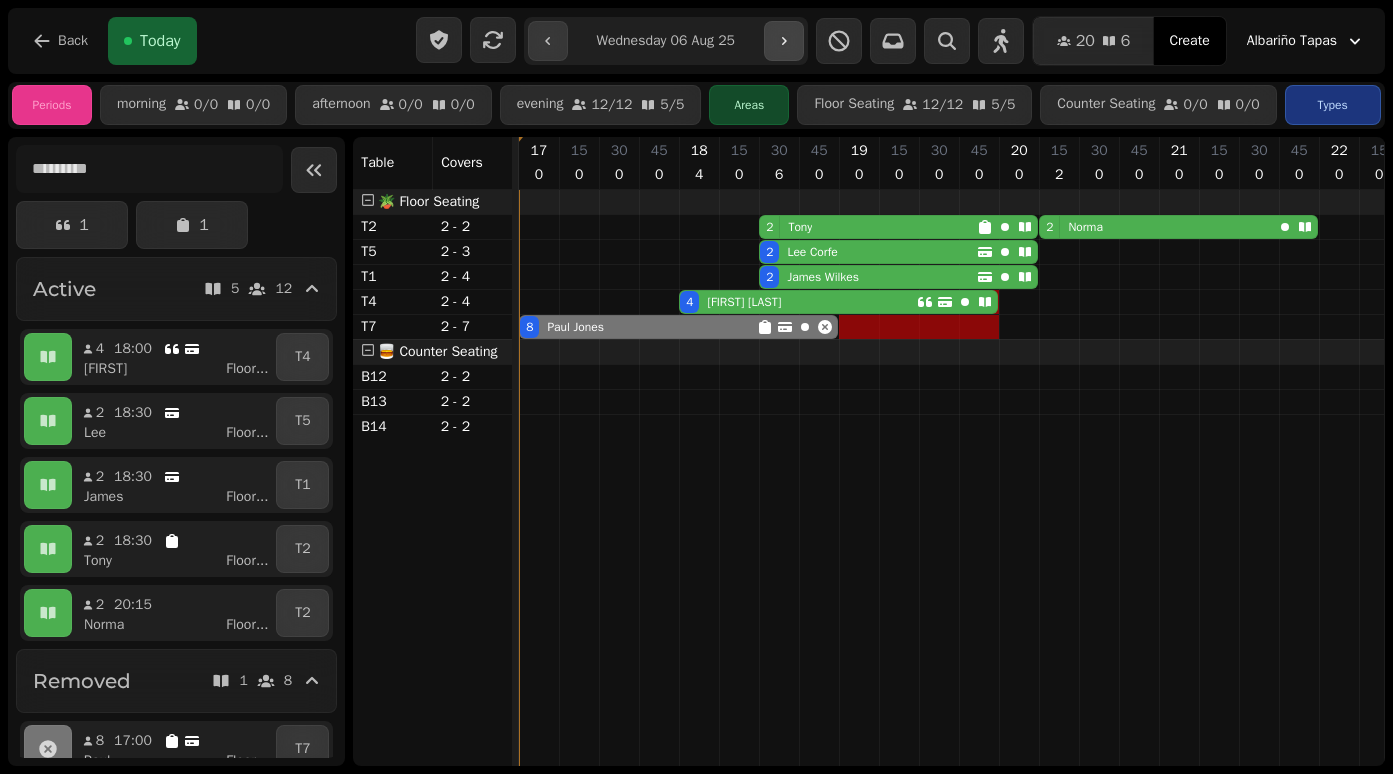 click 